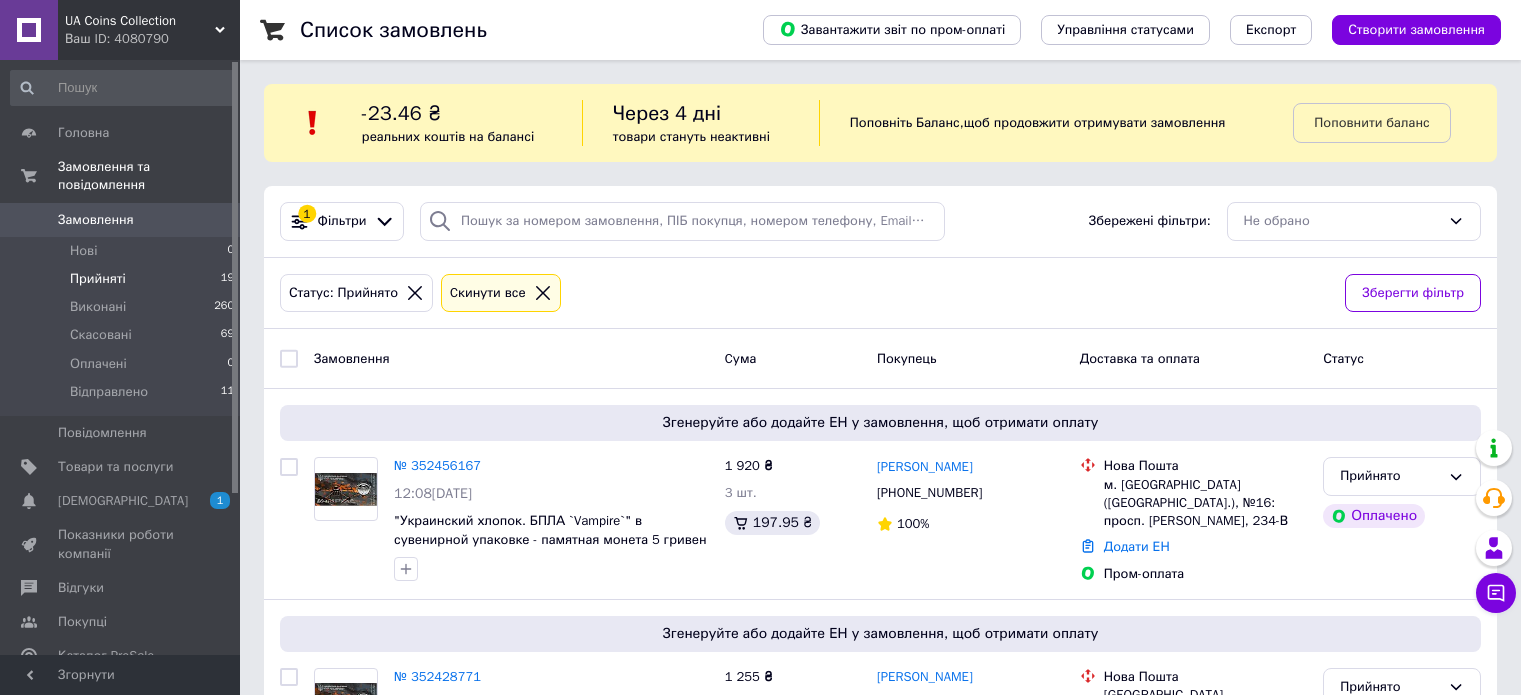 scroll, scrollTop: 0, scrollLeft: 0, axis: both 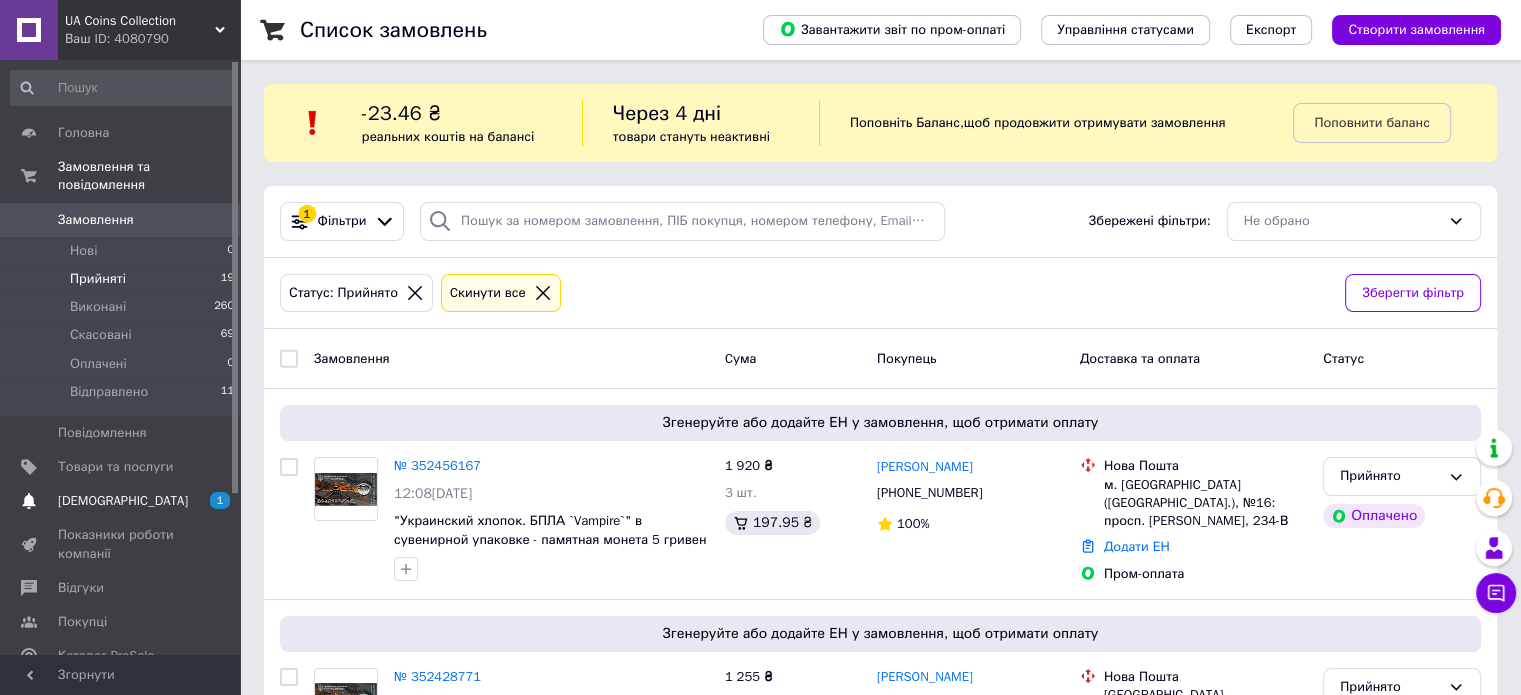 click on "[DEMOGRAPHIC_DATA] 1" at bounding box center [123, 501] 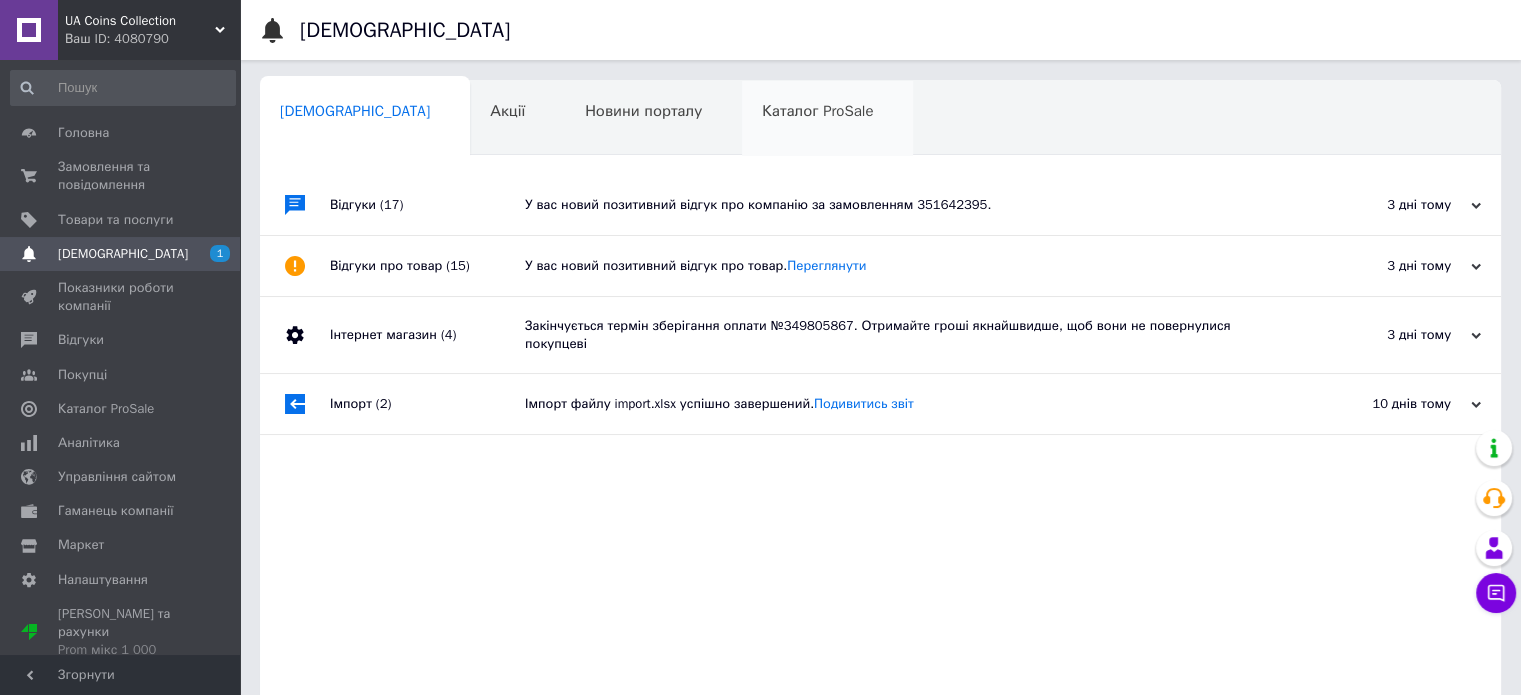 click on "Каталог ProSale 0" at bounding box center (827, 119) 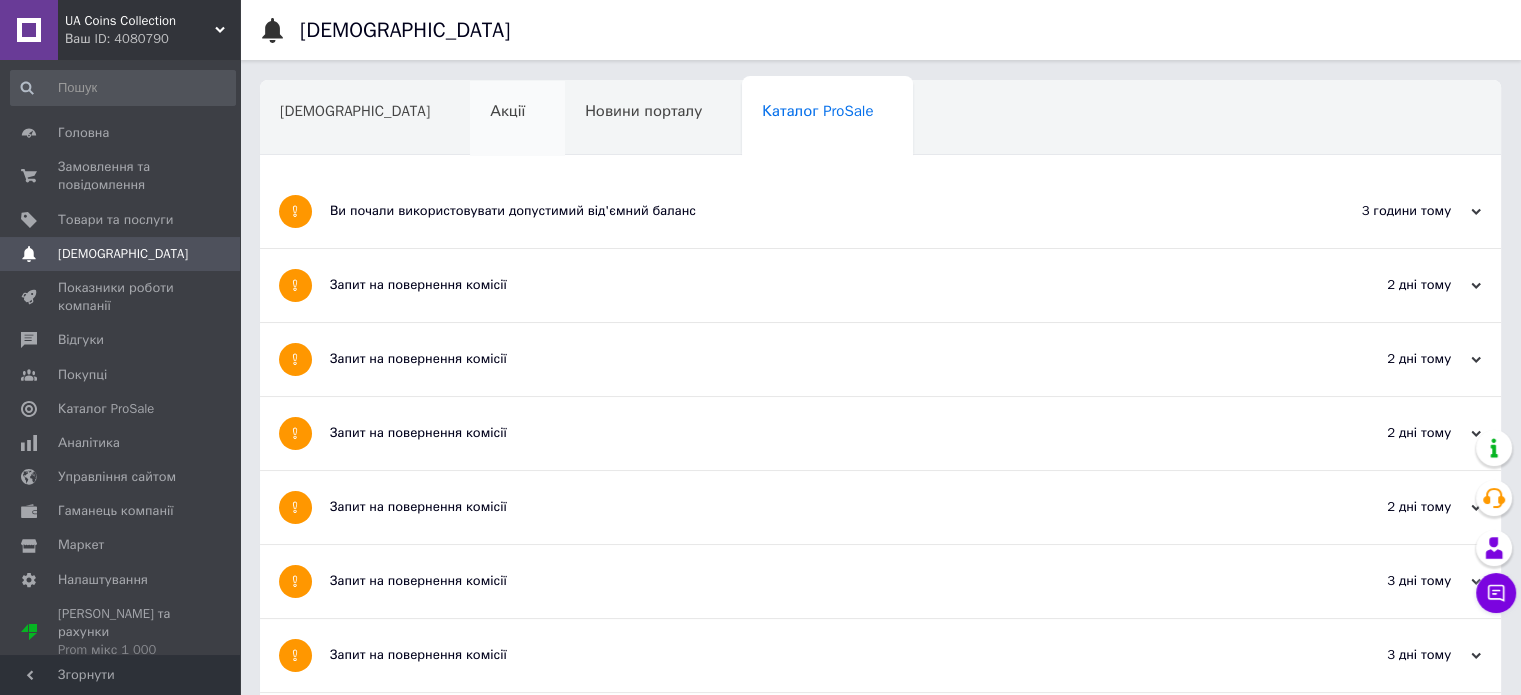 click on "Акції" at bounding box center (517, 119) 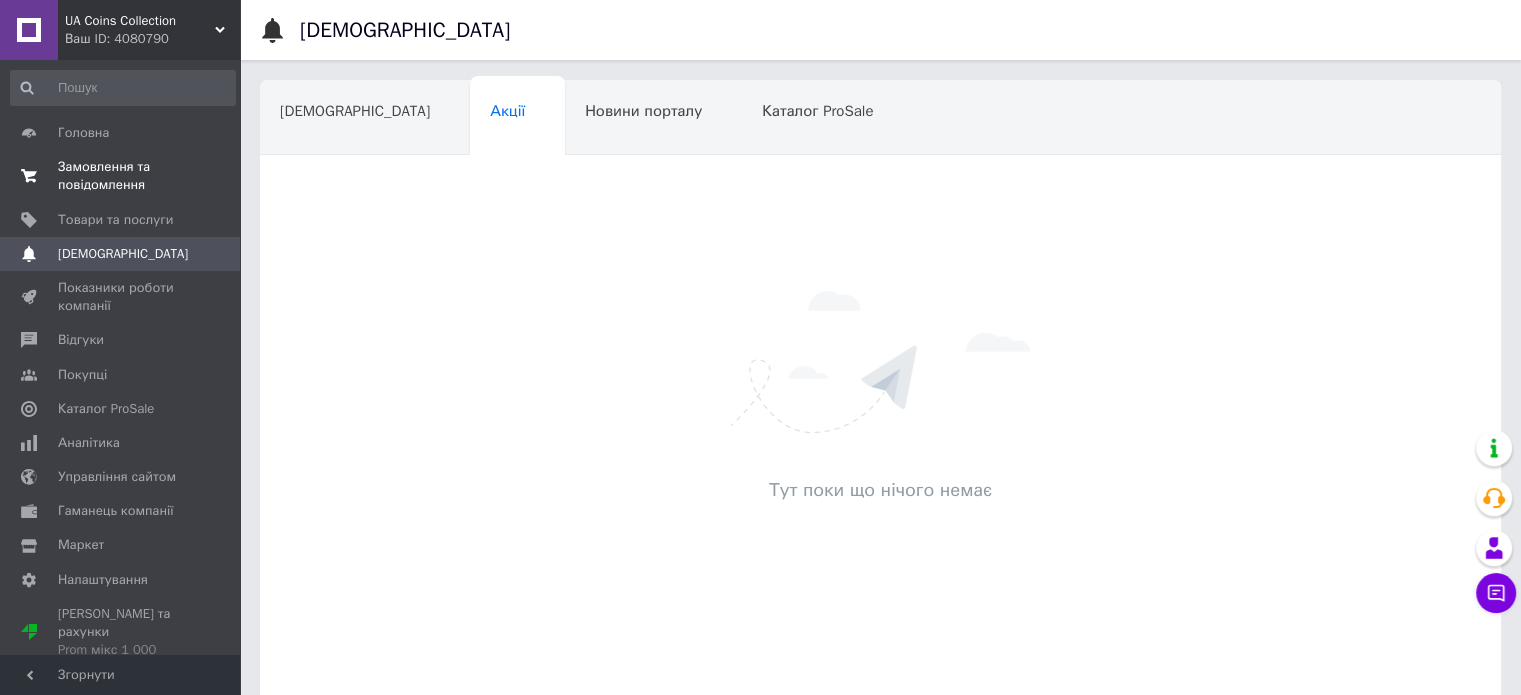 click on "Замовлення та повідомлення" at bounding box center (121, 176) 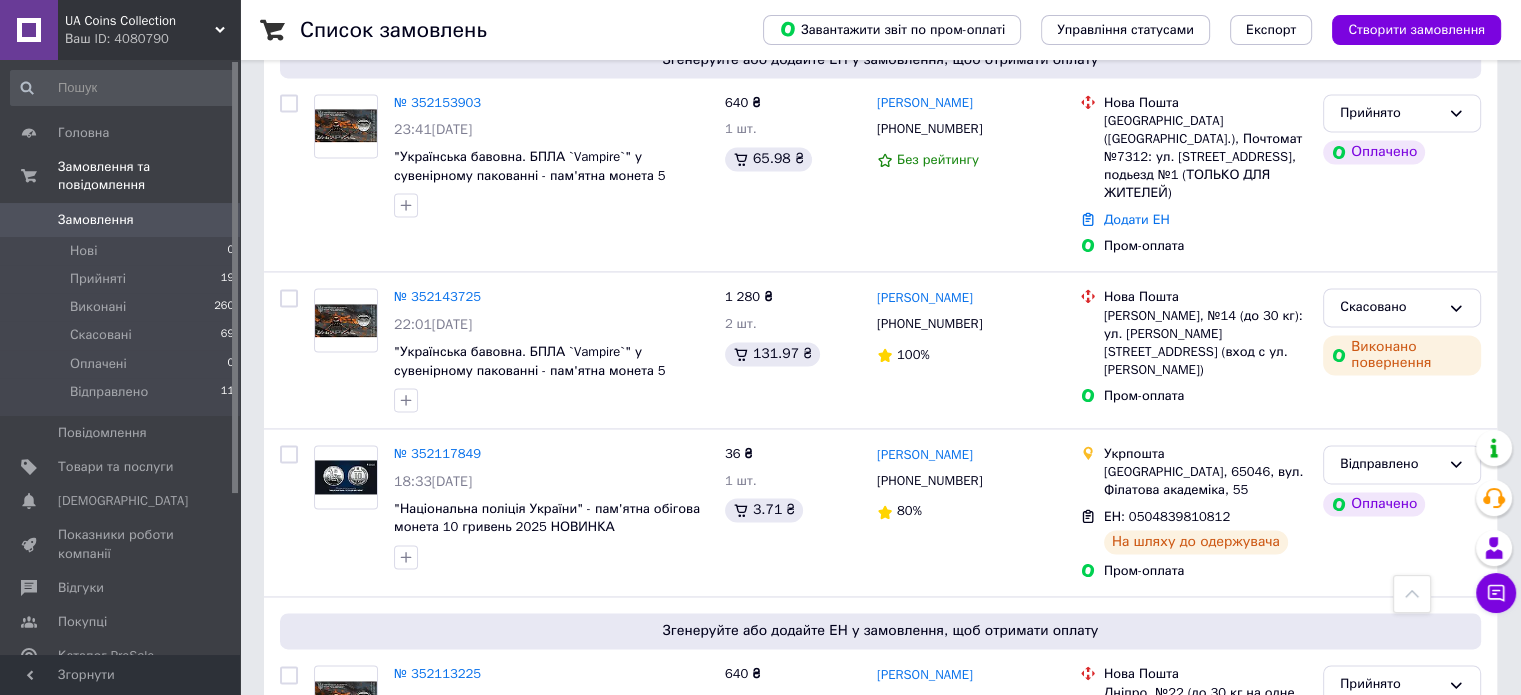 scroll, scrollTop: 2895, scrollLeft: 0, axis: vertical 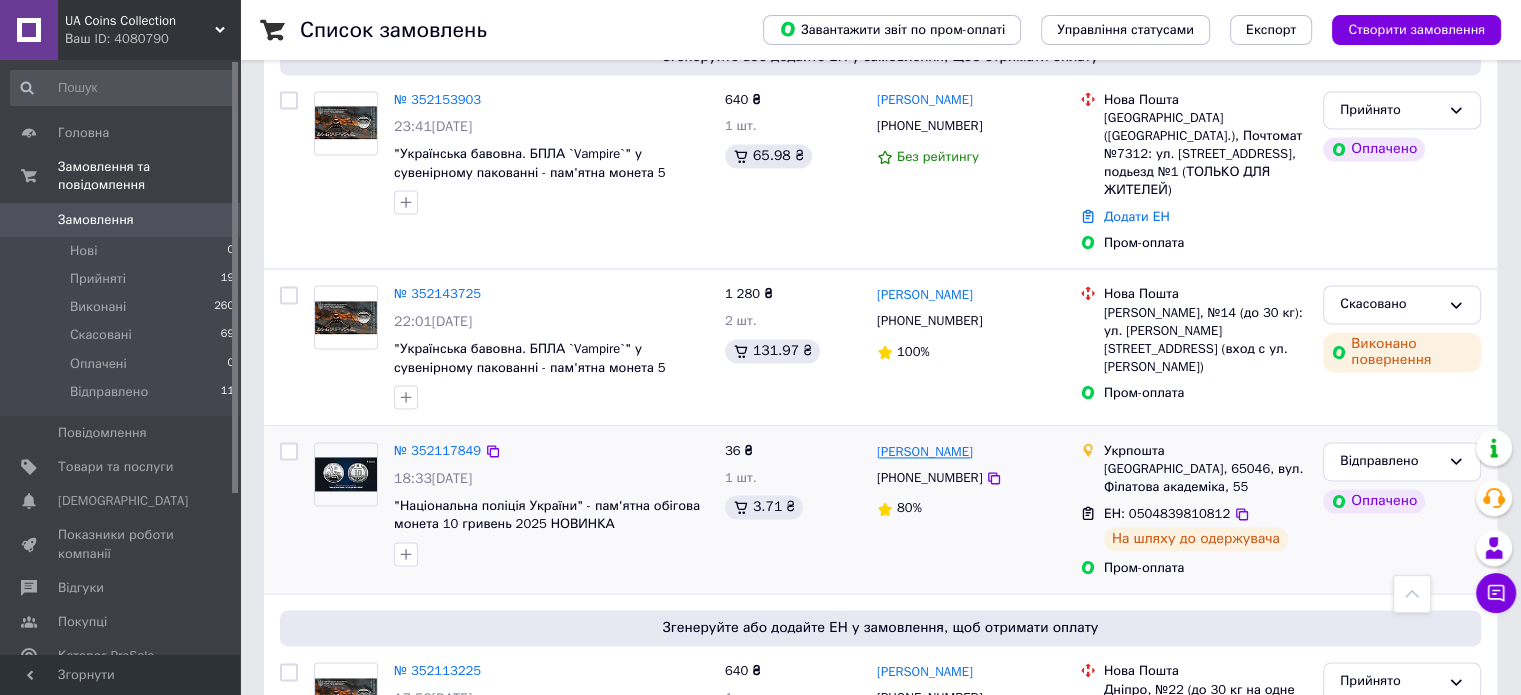 click on "[PERSON_NAME]" at bounding box center (925, 452) 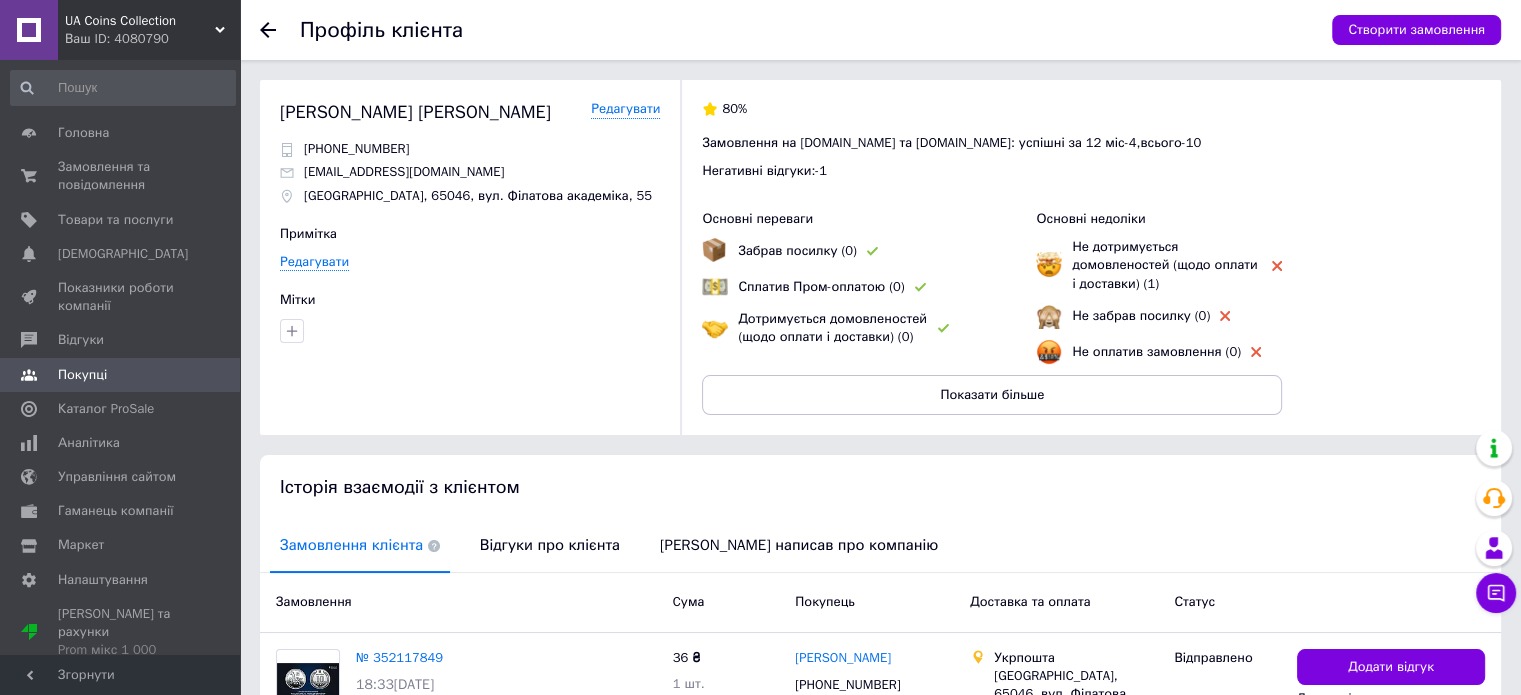 click 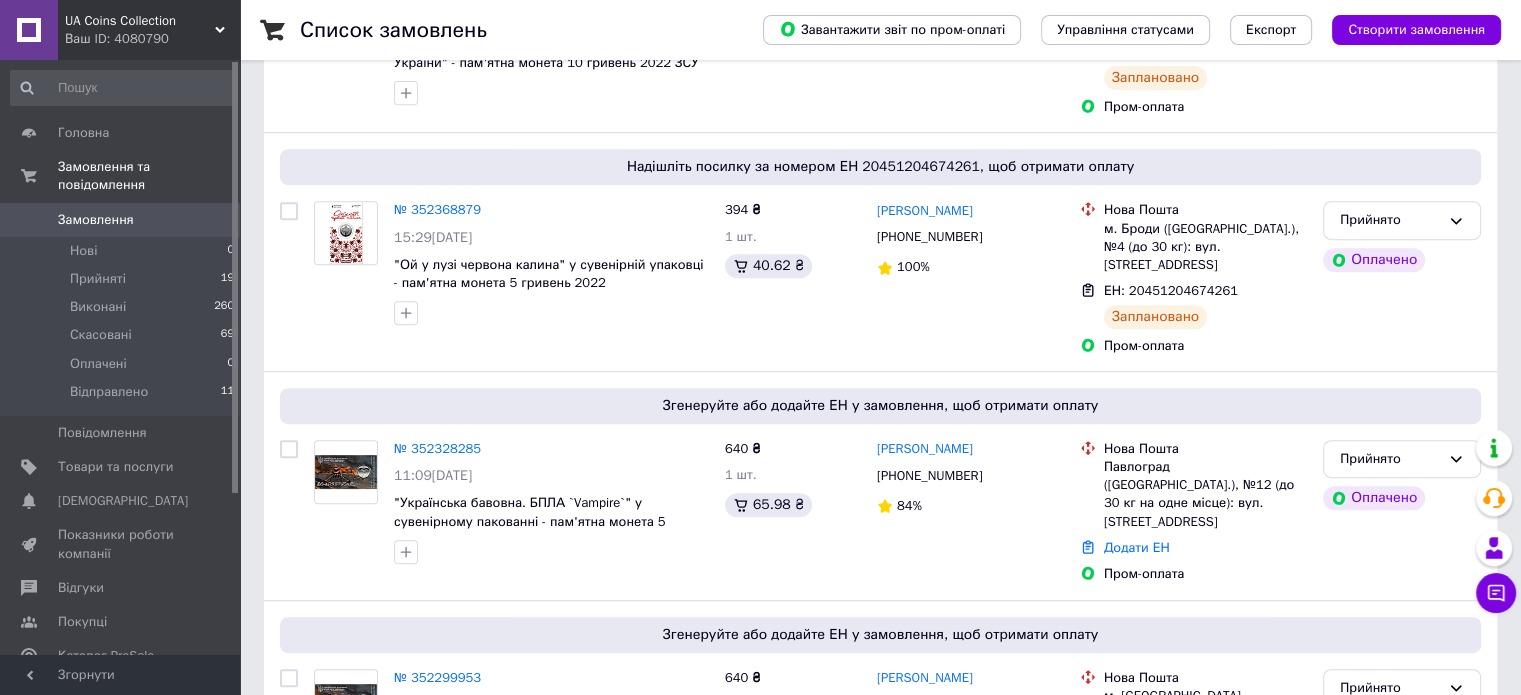 scroll, scrollTop: 876, scrollLeft: 0, axis: vertical 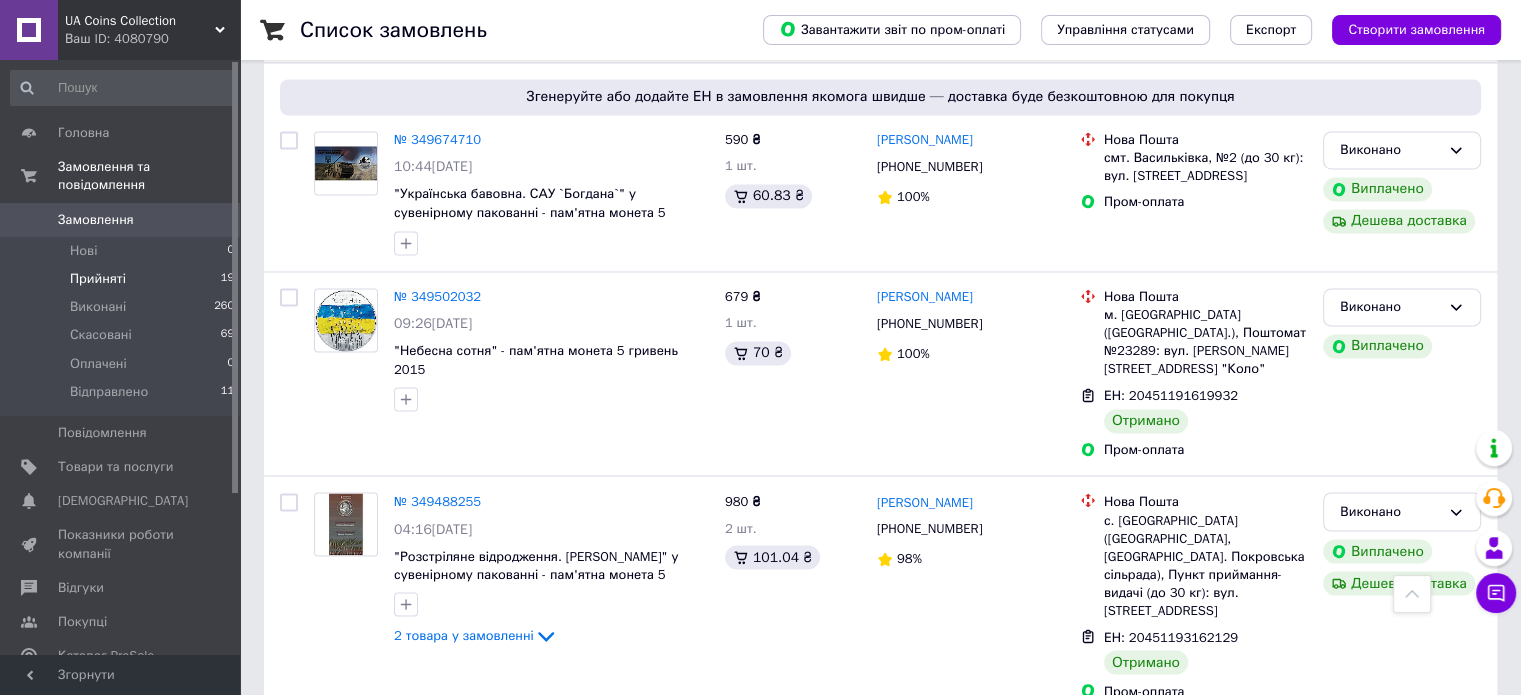 click on "Прийняті" at bounding box center [98, 279] 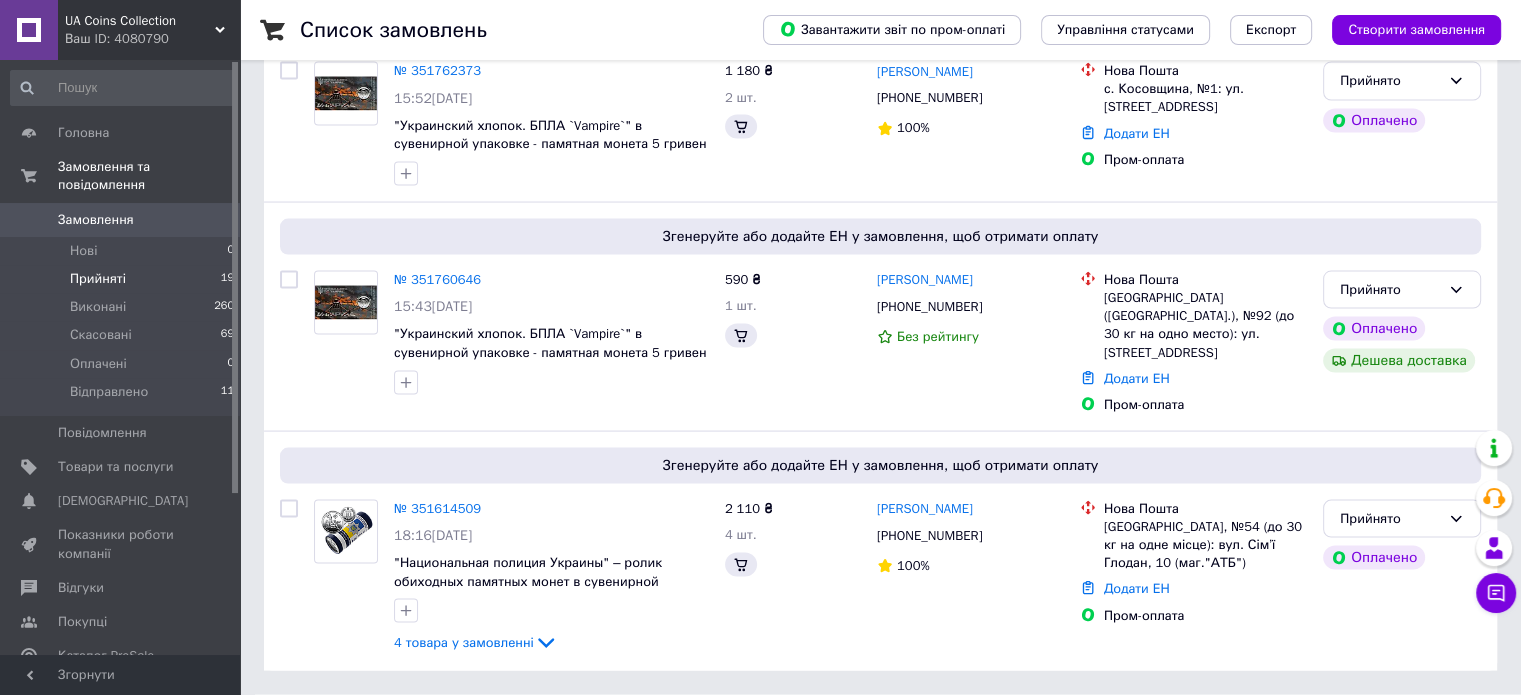 scroll, scrollTop: 0, scrollLeft: 0, axis: both 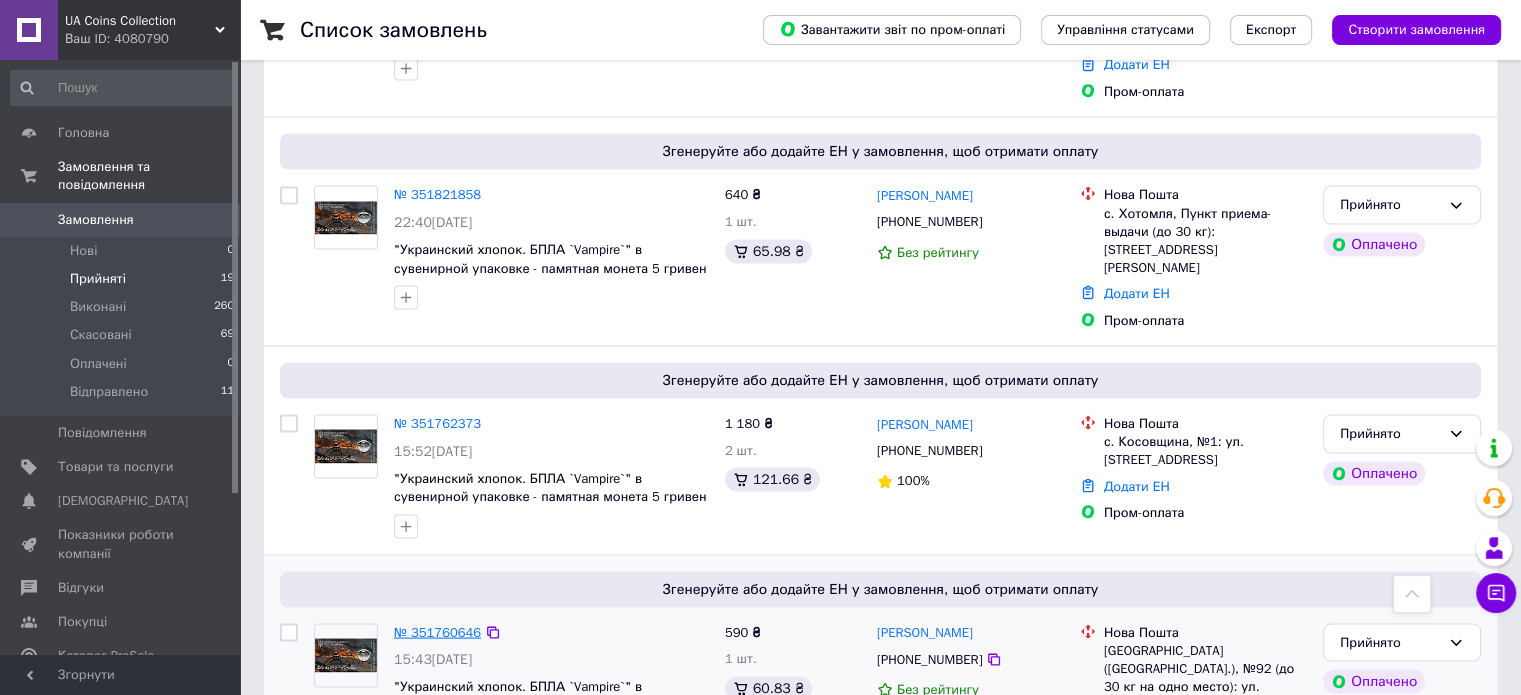 click on "№ 351760646" at bounding box center (437, 631) 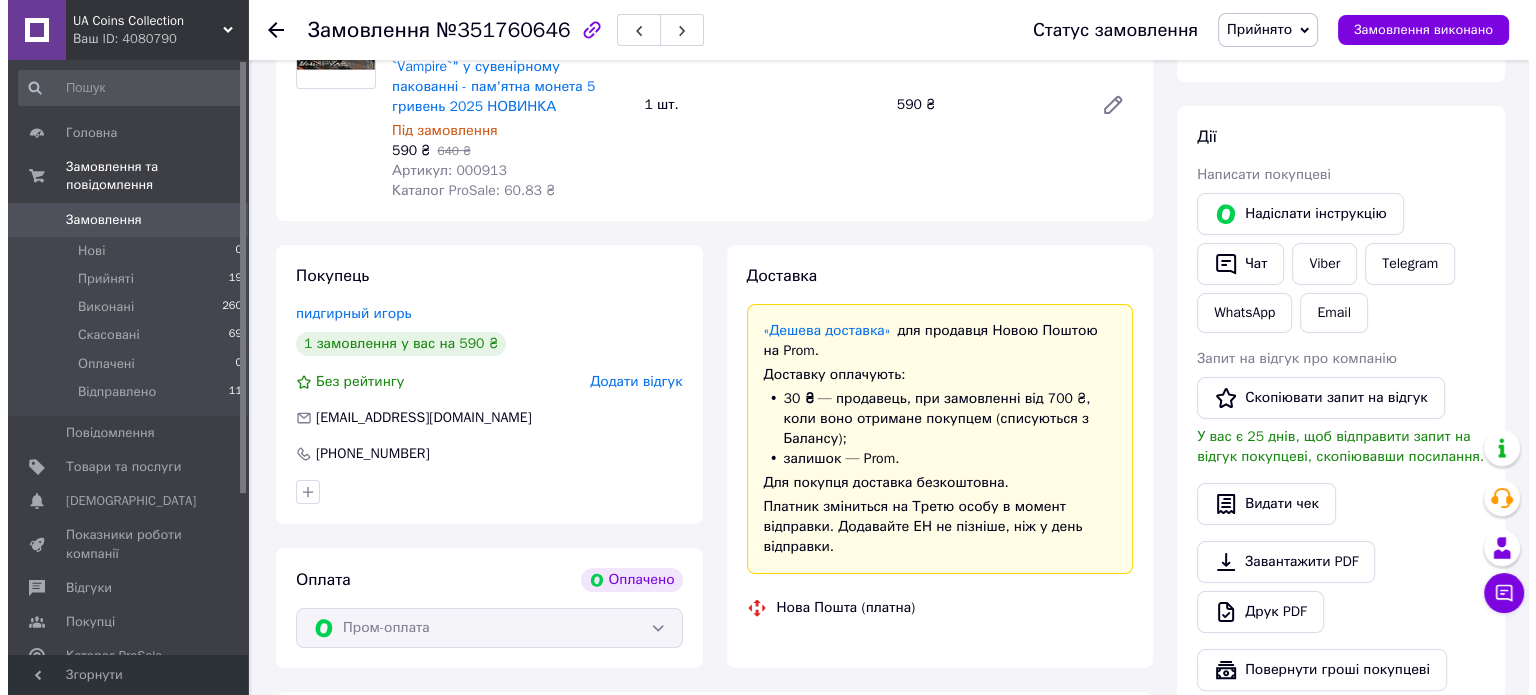 scroll, scrollTop: 300, scrollLeft: 0, axis: vertical 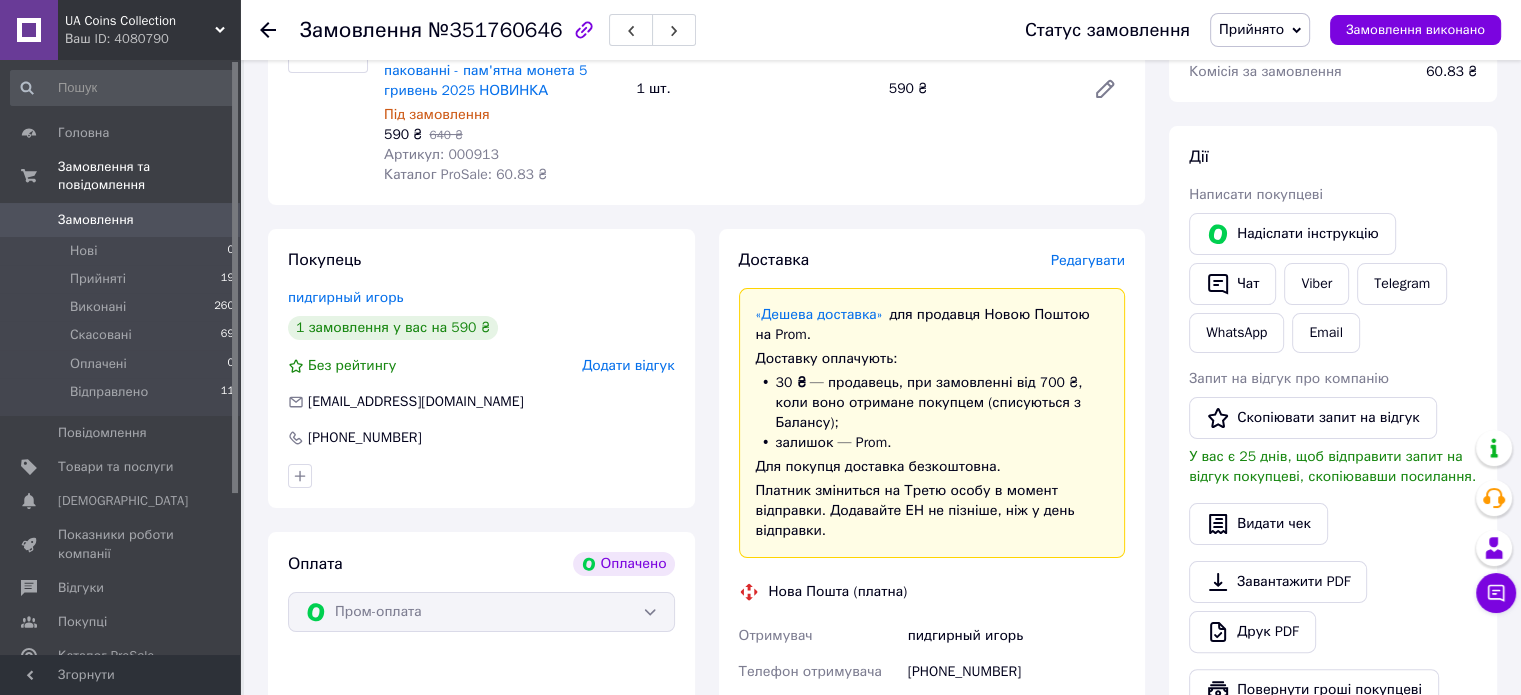 click on "Редагувати" at bounding box center (1088, 260) 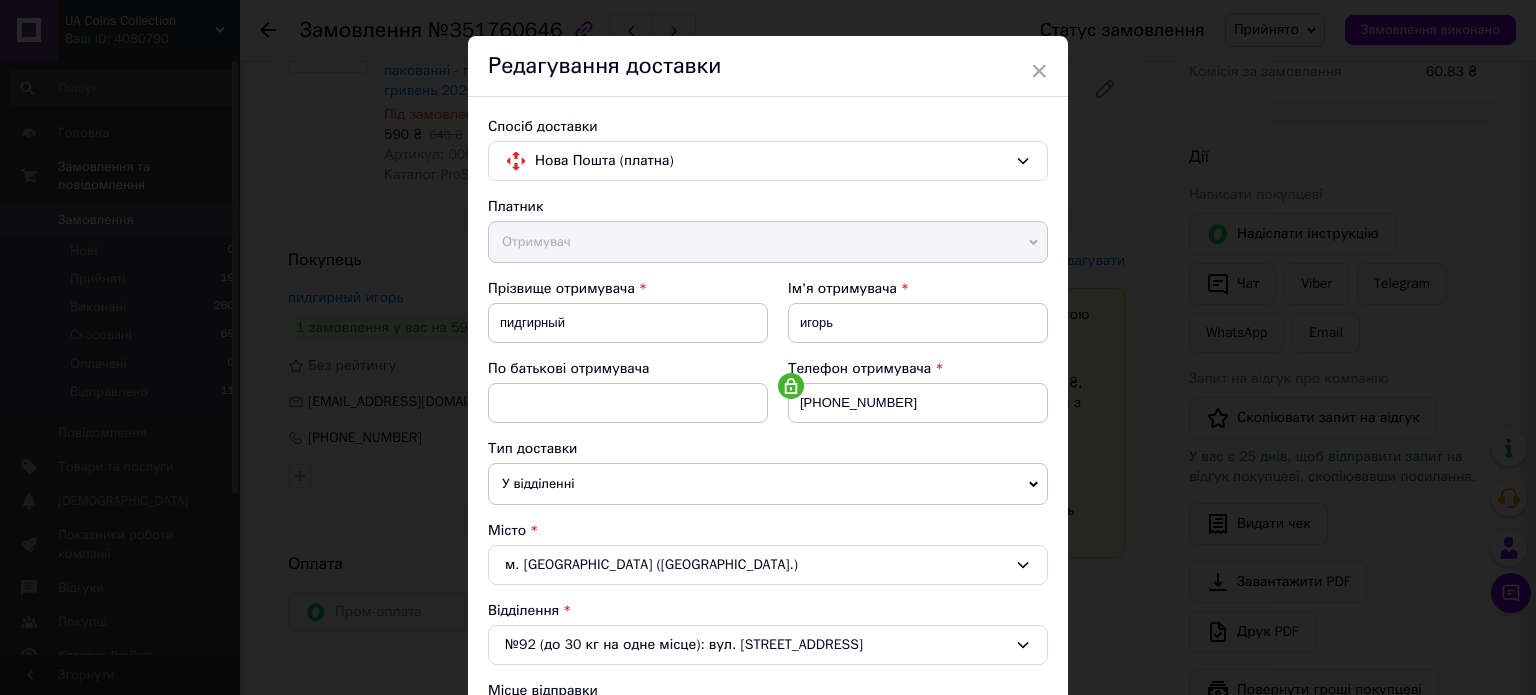 scroll, scrollTop: 400, scrollLeft: 0, axis: vertical 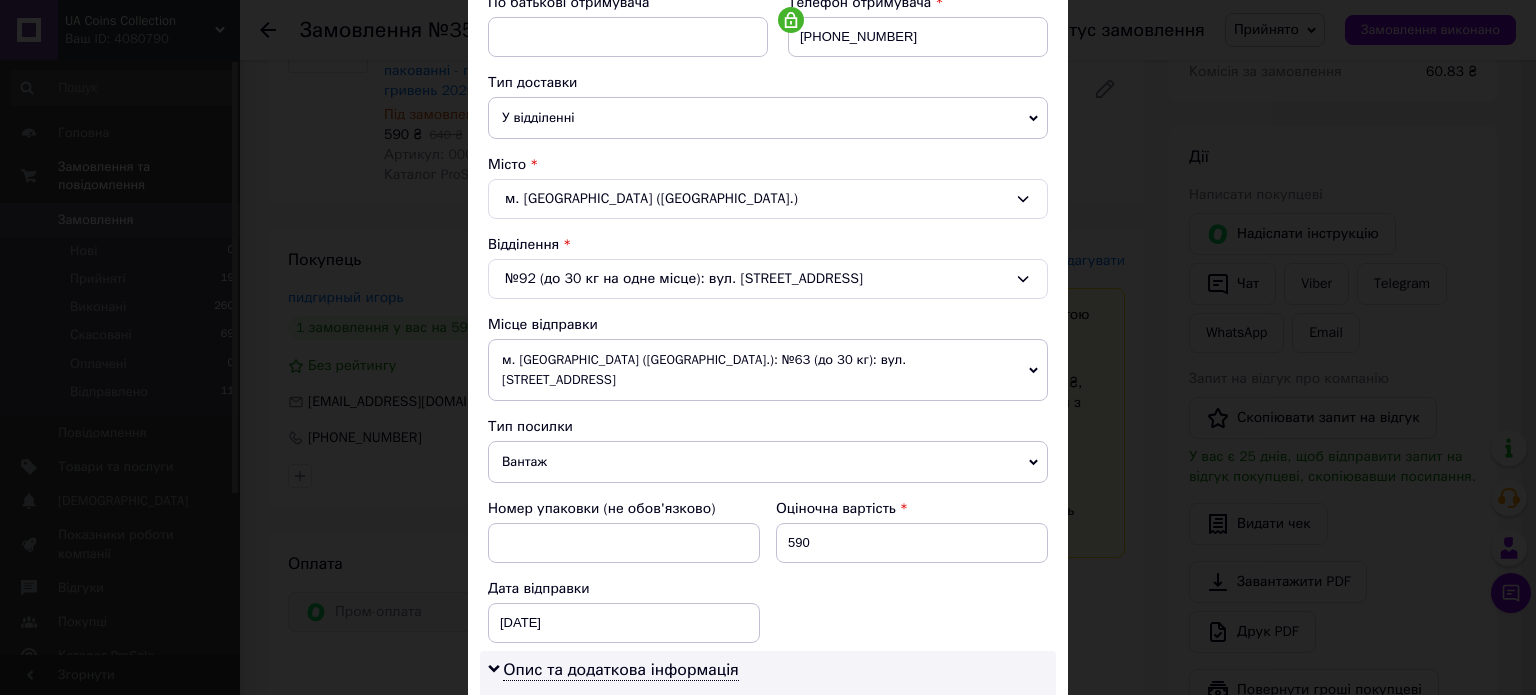click on "Вантаж" at bounding box center (768, 462) 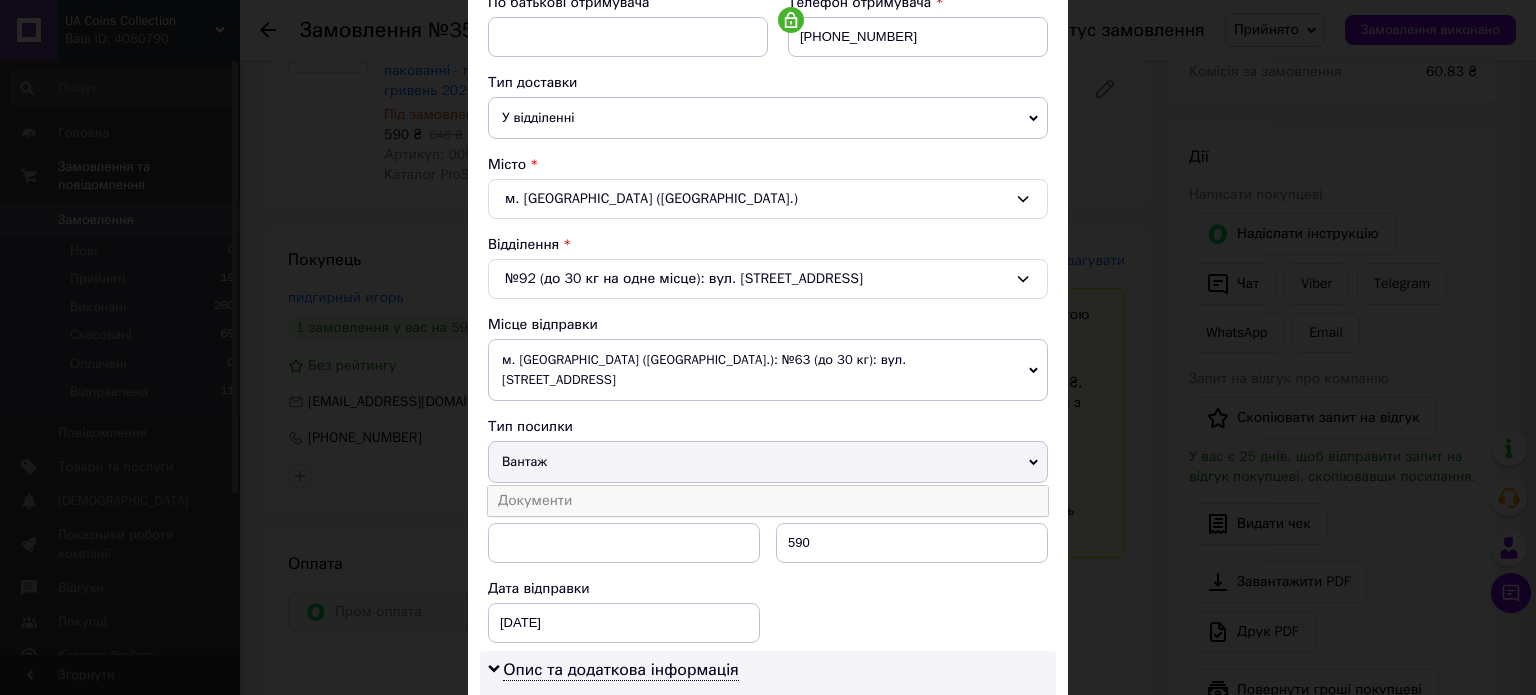 click on "Документи" at bounding box center [768, 501] 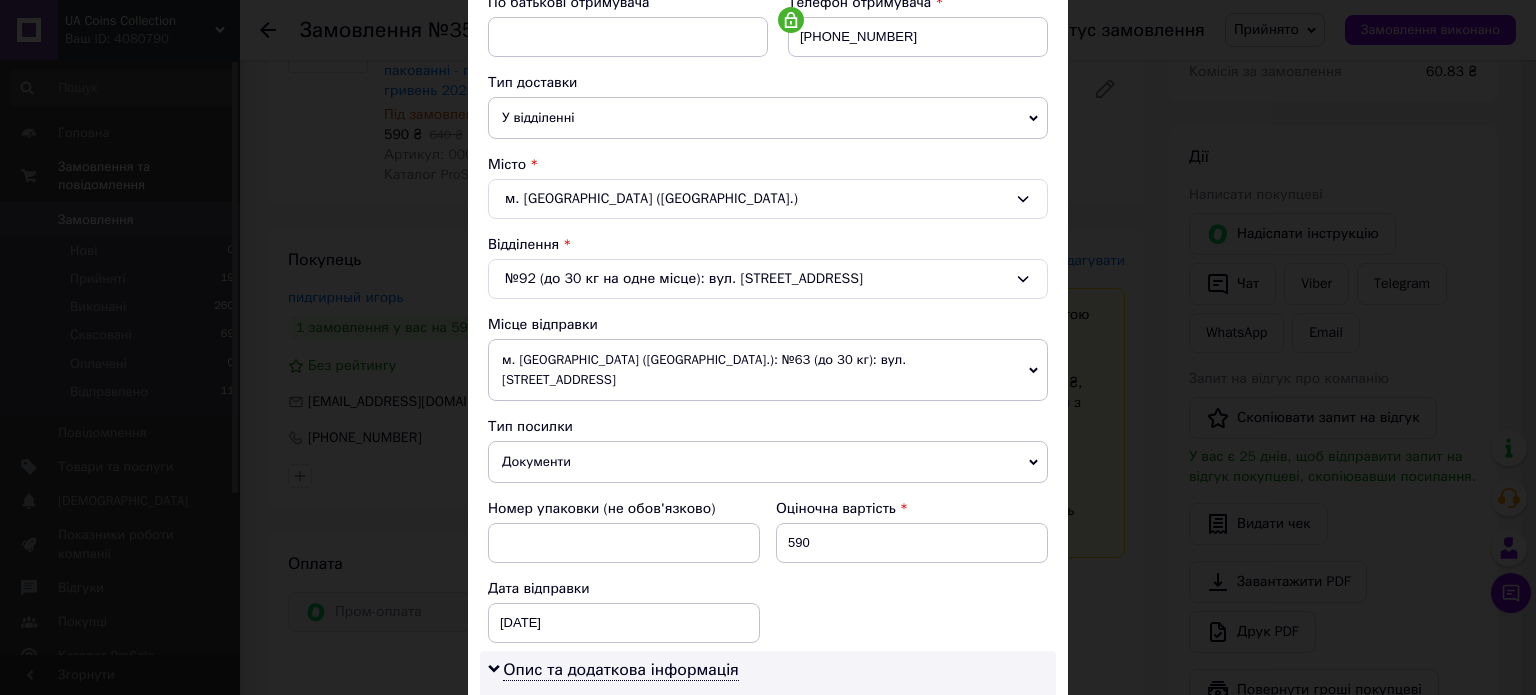 click on "м. [GEOGRAPHIC_DATA] ([GEOGRAPHIC_DATA].): №63 (до 30 кг): вул. [STREET_ADDRESS]" at bounding box center [768, 370] 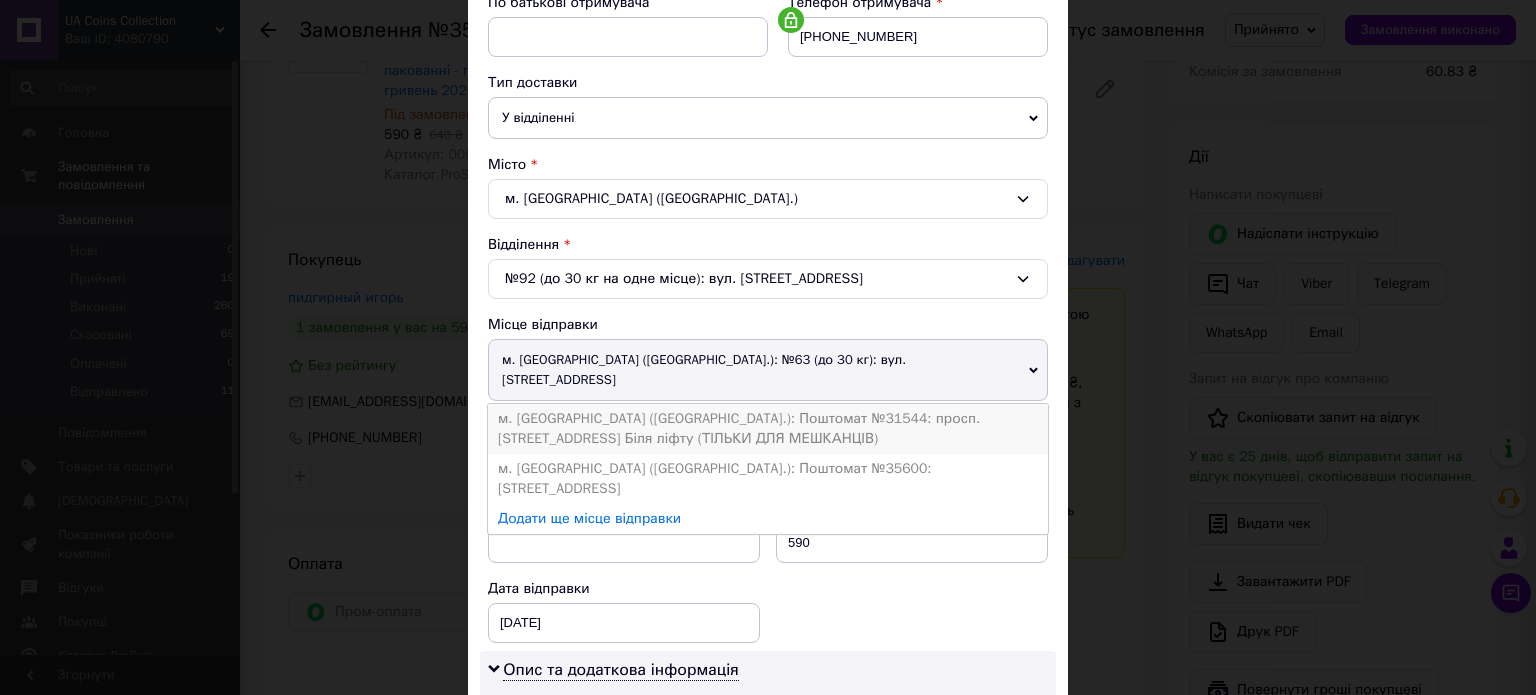 click on "м. [GEOGRAPHIC_DATA] ([GEOGRAPHIC_DATA].): Поштомат №31544: просп. [STREET_ADDRESS] Біля ліфту (ТІЛЬКИ ДЛЯ МЕШКАНЦІВ)" at bounding box center (768, 429) 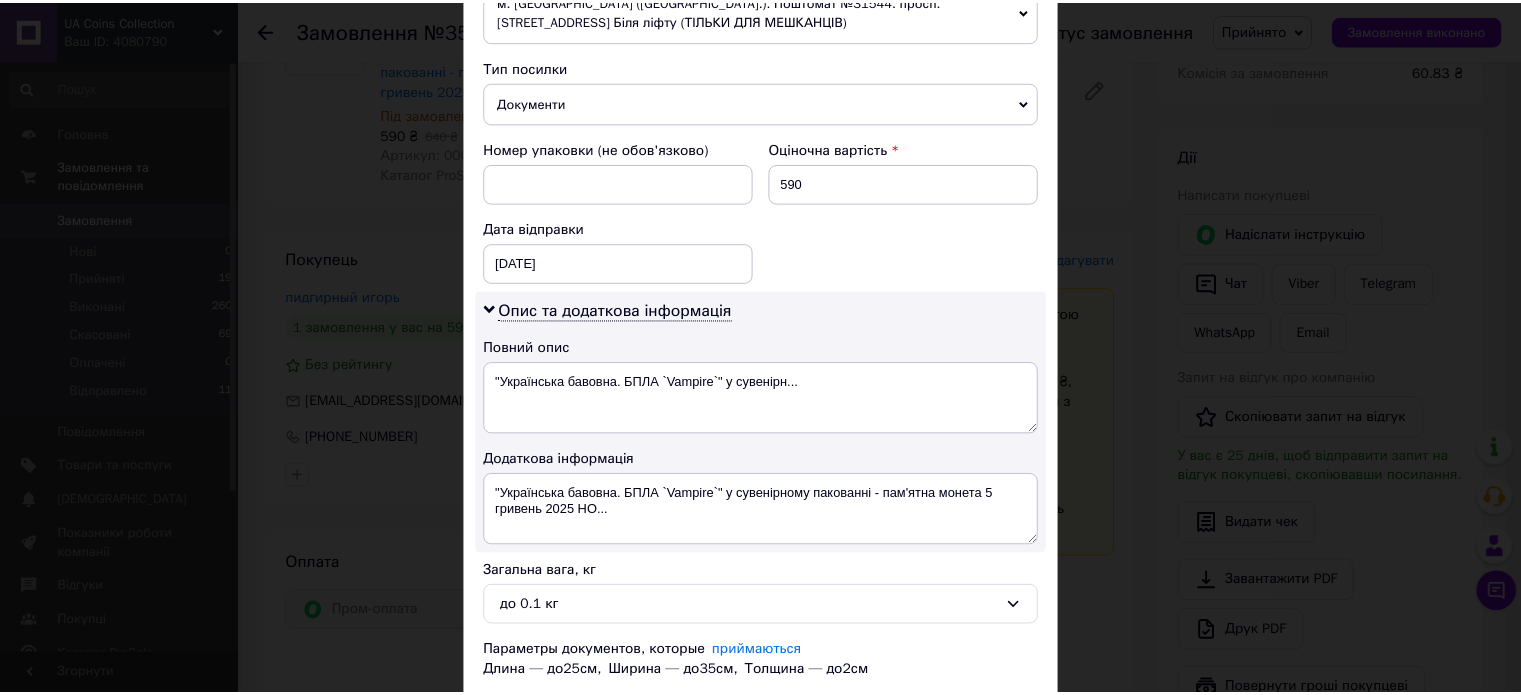 scroll, scrollTop: 890, scrollLeft: 0, axis: vertical 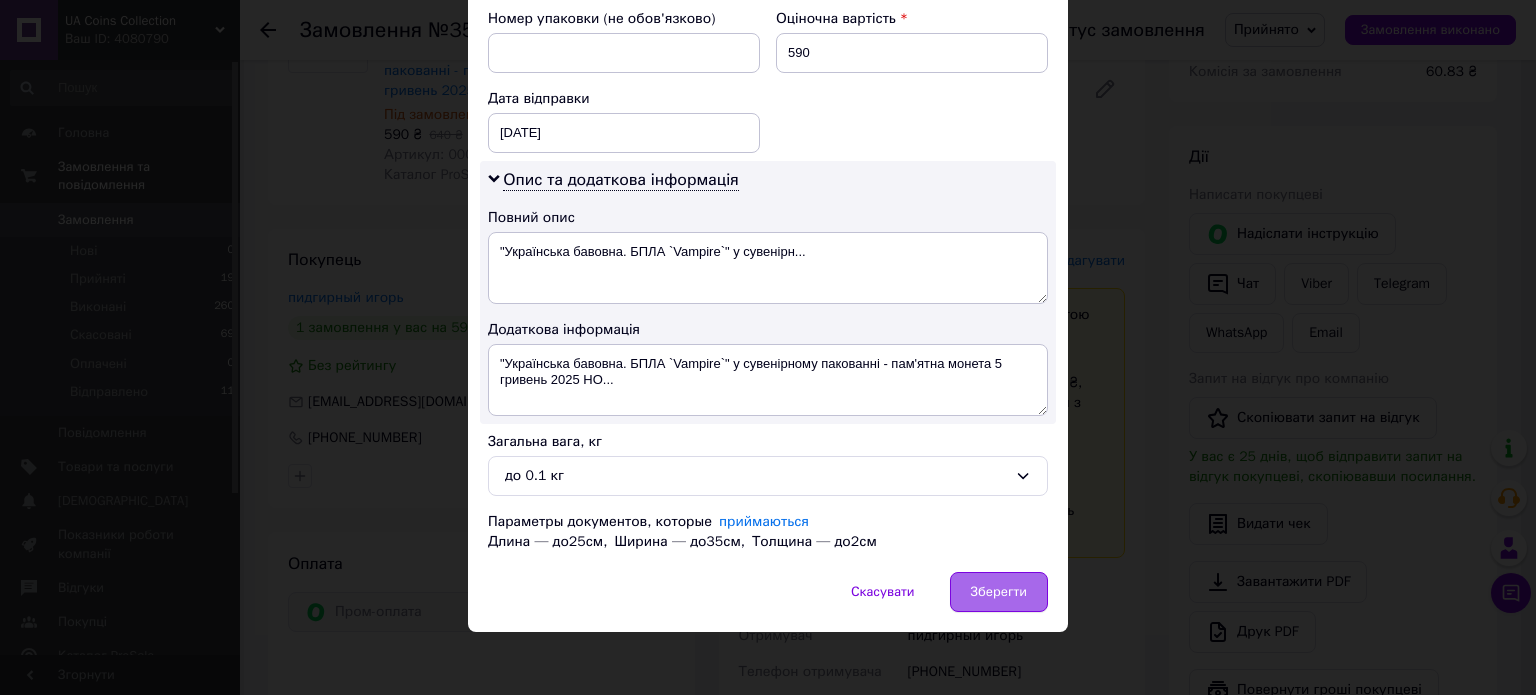 click on "Зберегти" at bounding box center [999, 592] 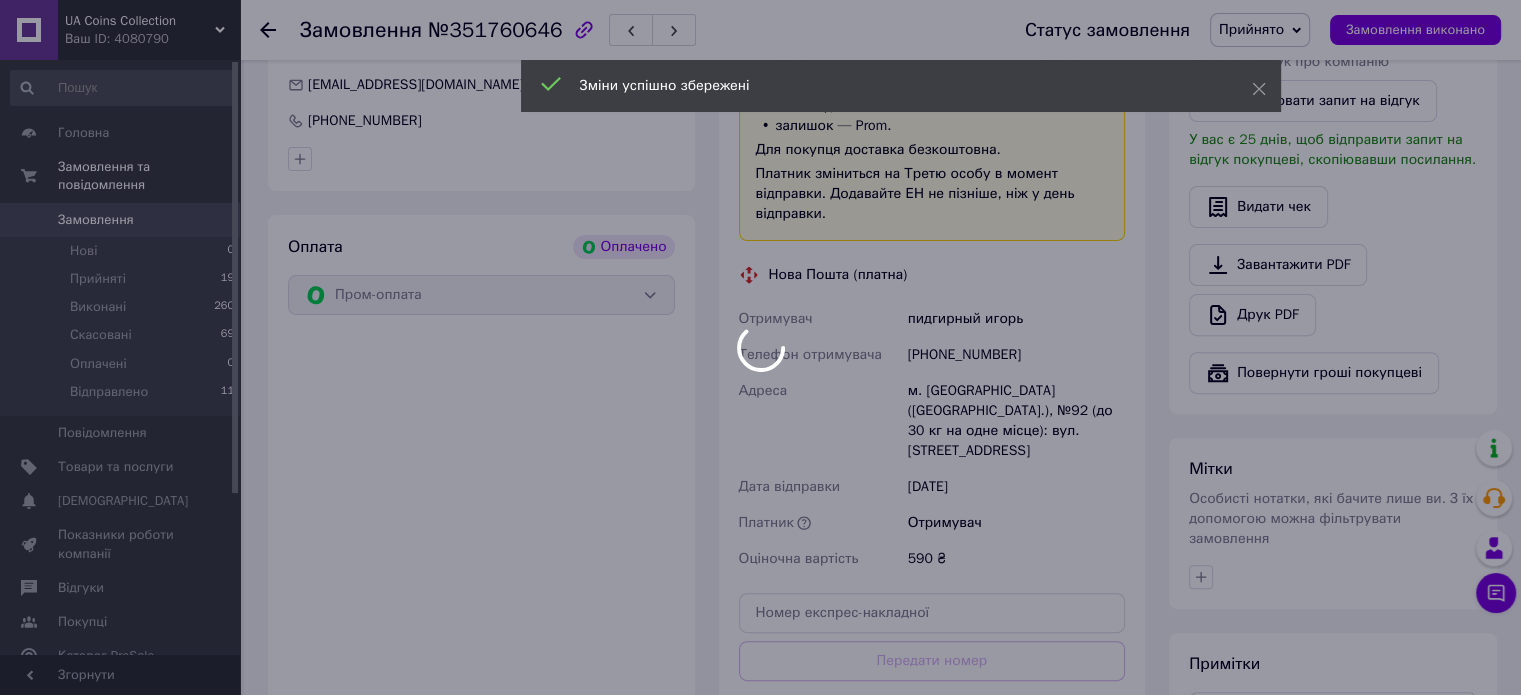scroll, scrollTop: 700, scrollLeft: 0, axis: vertical 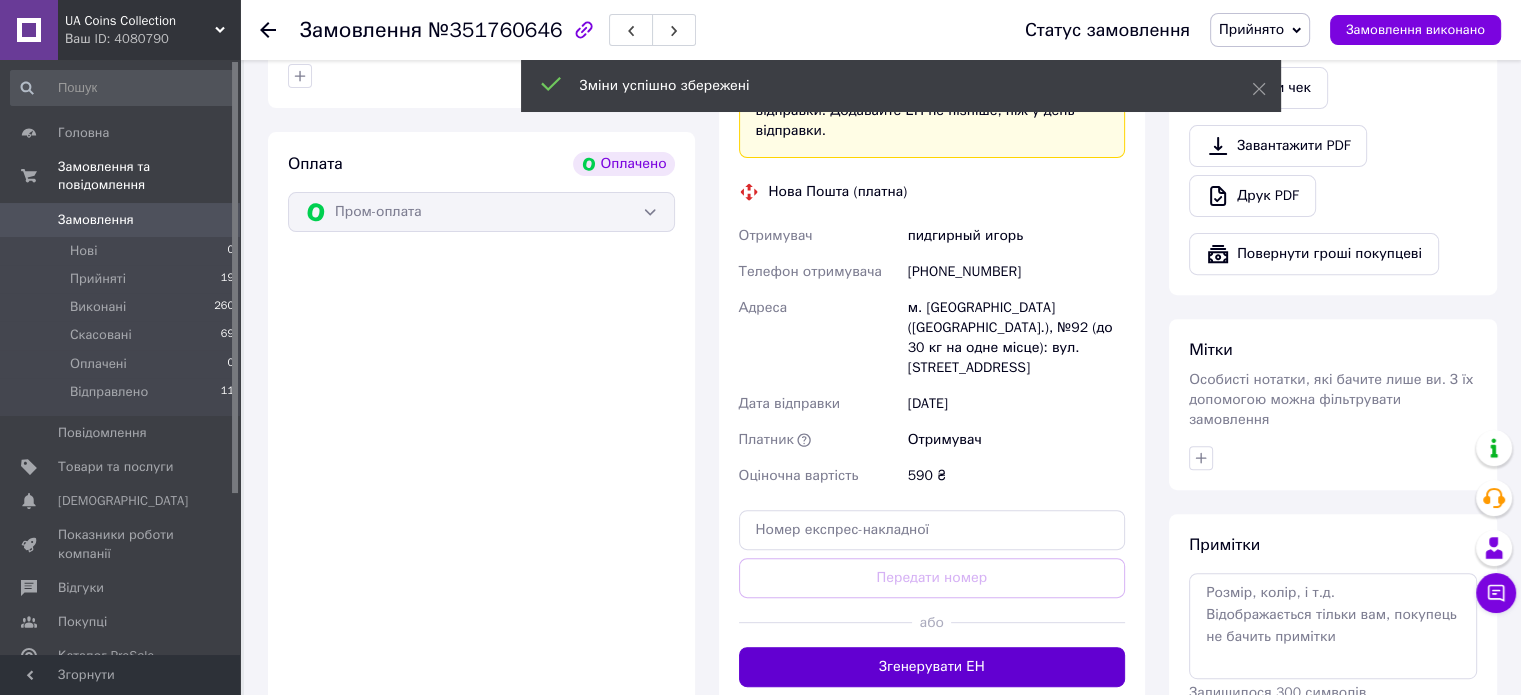 click on "Згенерувати ЕН" at bounding box center (932, 667) 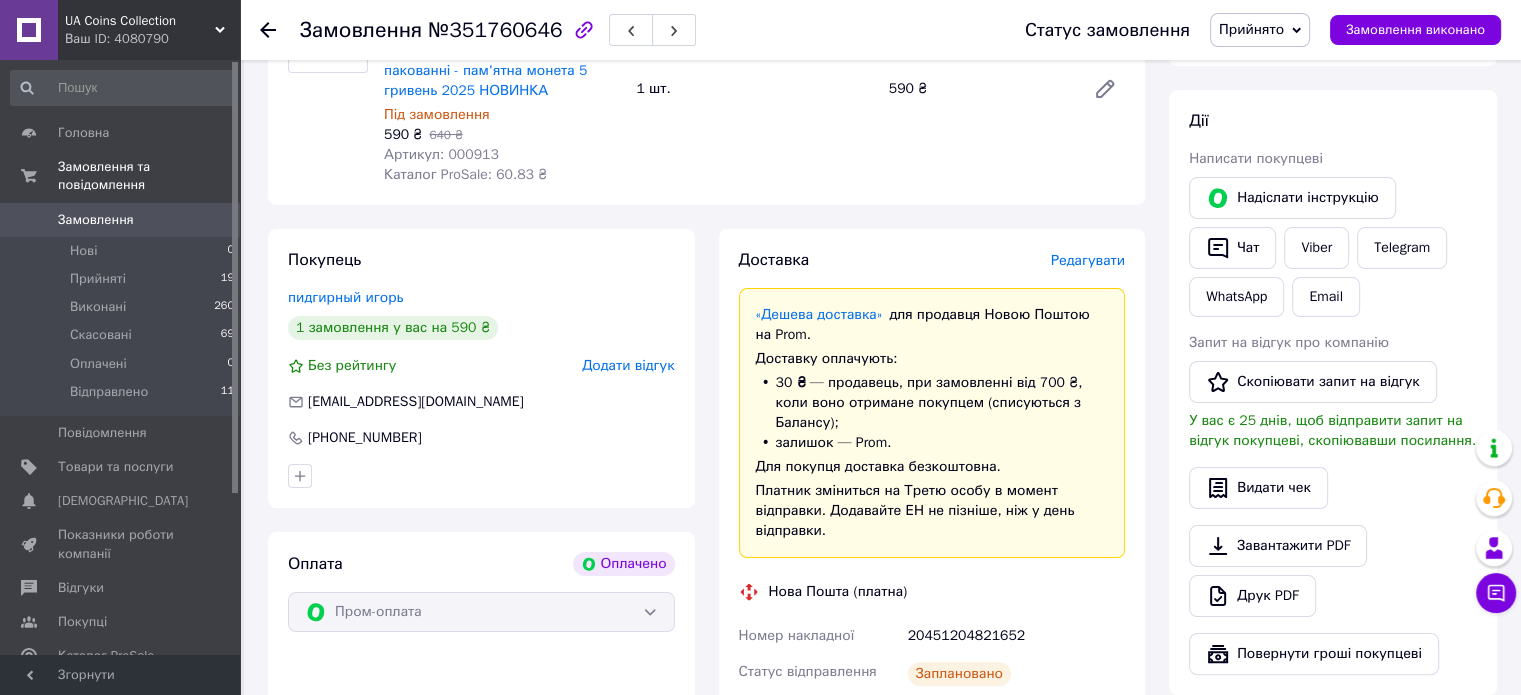 scroll, scrollTop: 300, scrollLeft: 0, axis: vertical 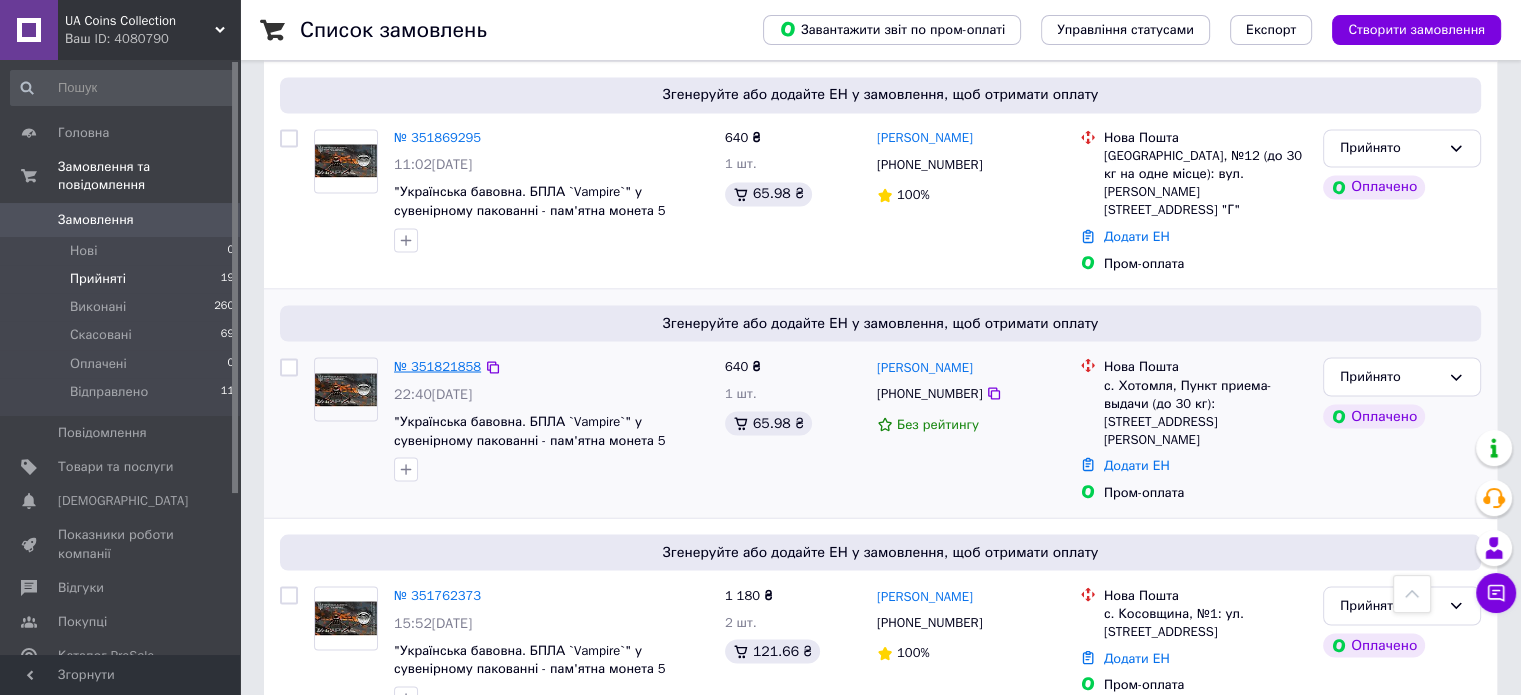 click on "№ 351821858" at bounding box center (437, 365) 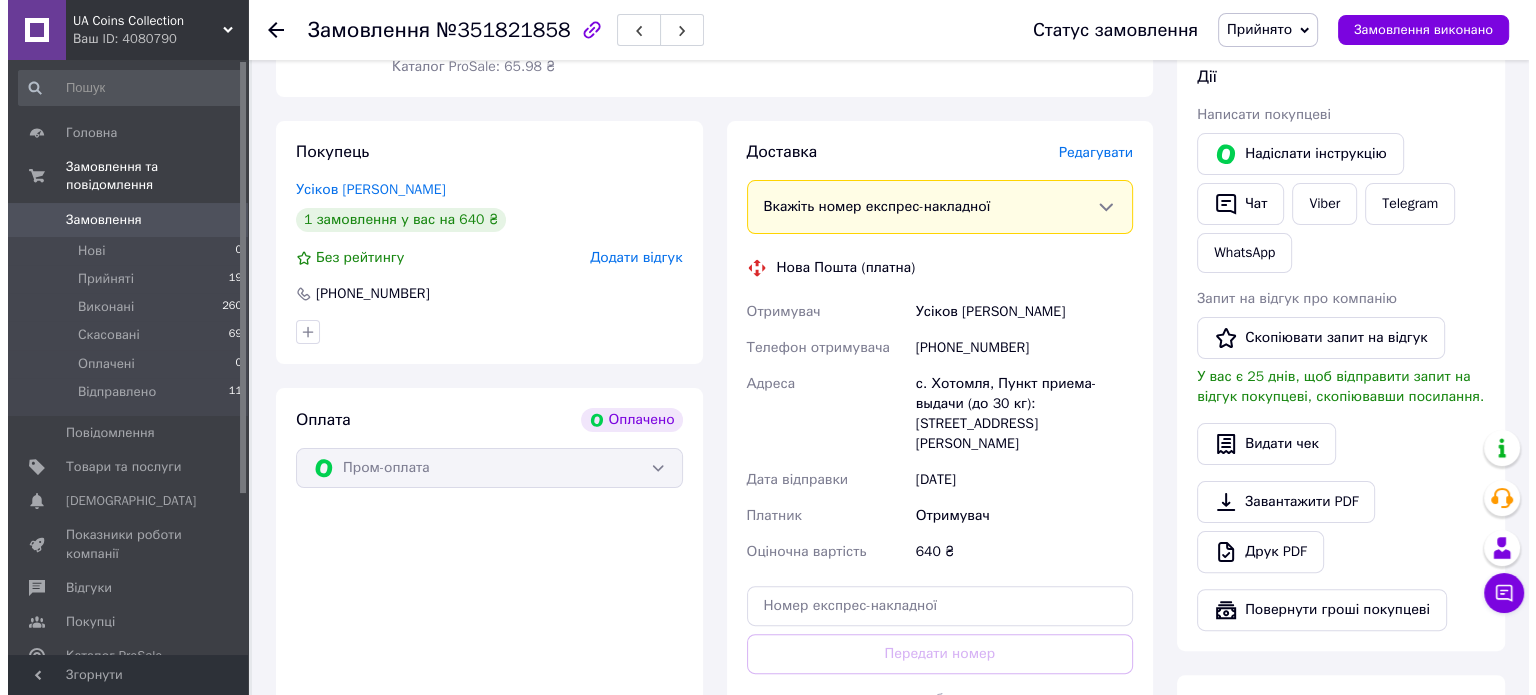 scroll, scrollTop: 286, scrollLeft: 0, axis: vertical 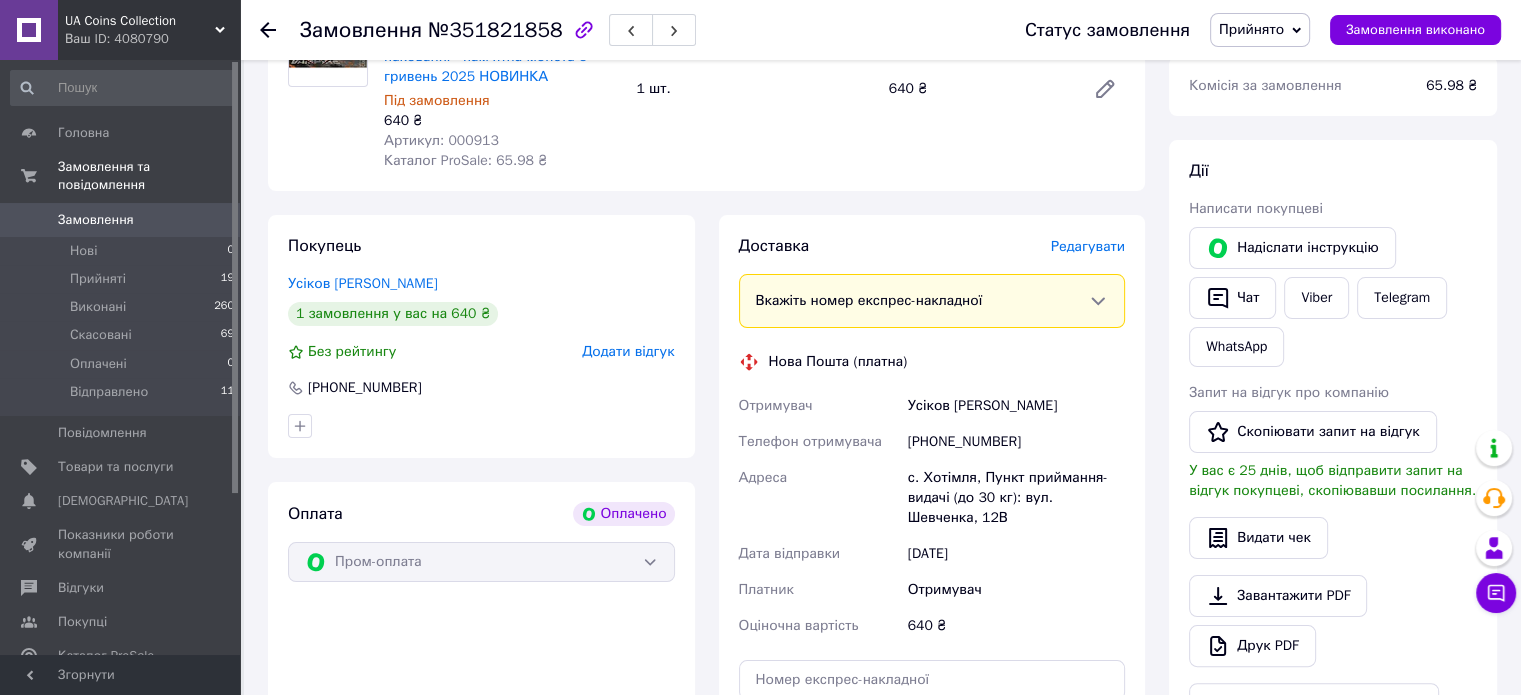click on "Редагувати" at bounding box center [1088, 246] 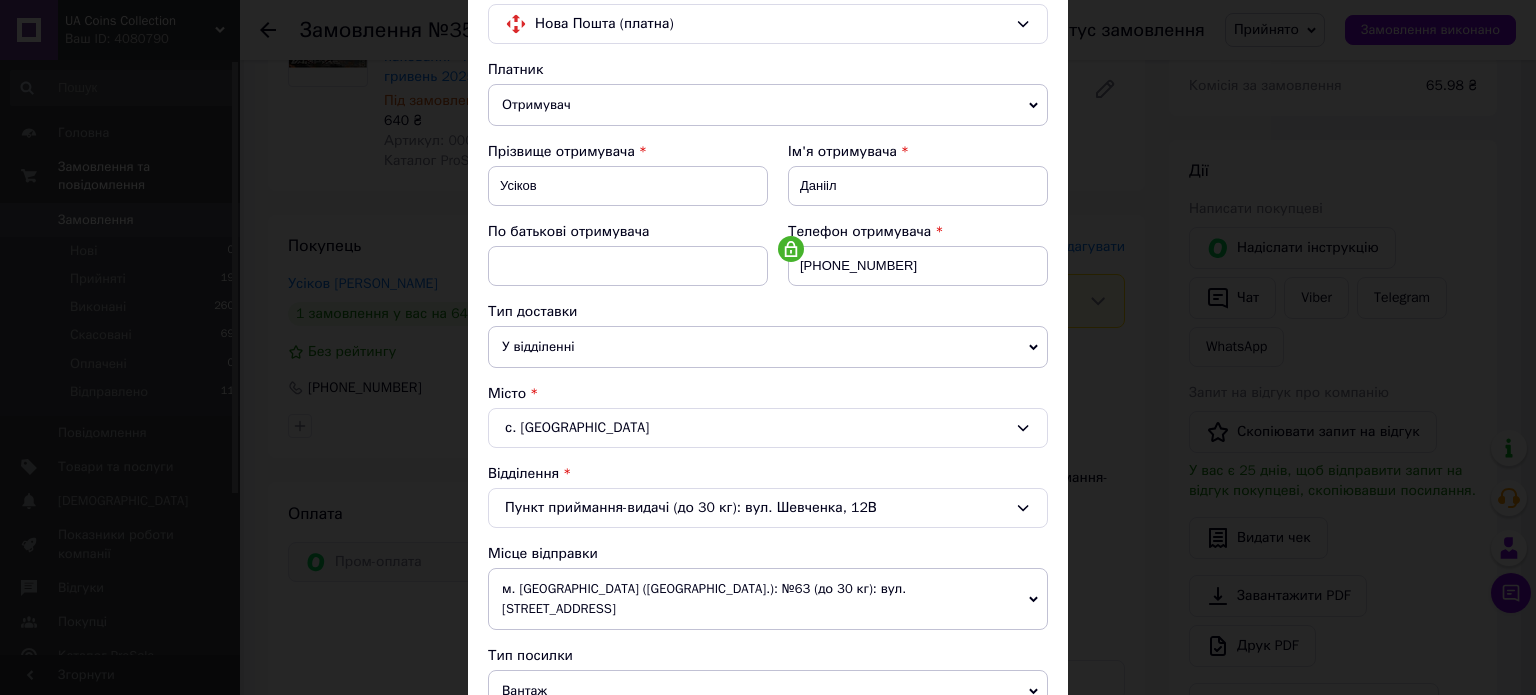 scroll, scrollTop: 300, scrollLeft: 0, axis: vertical 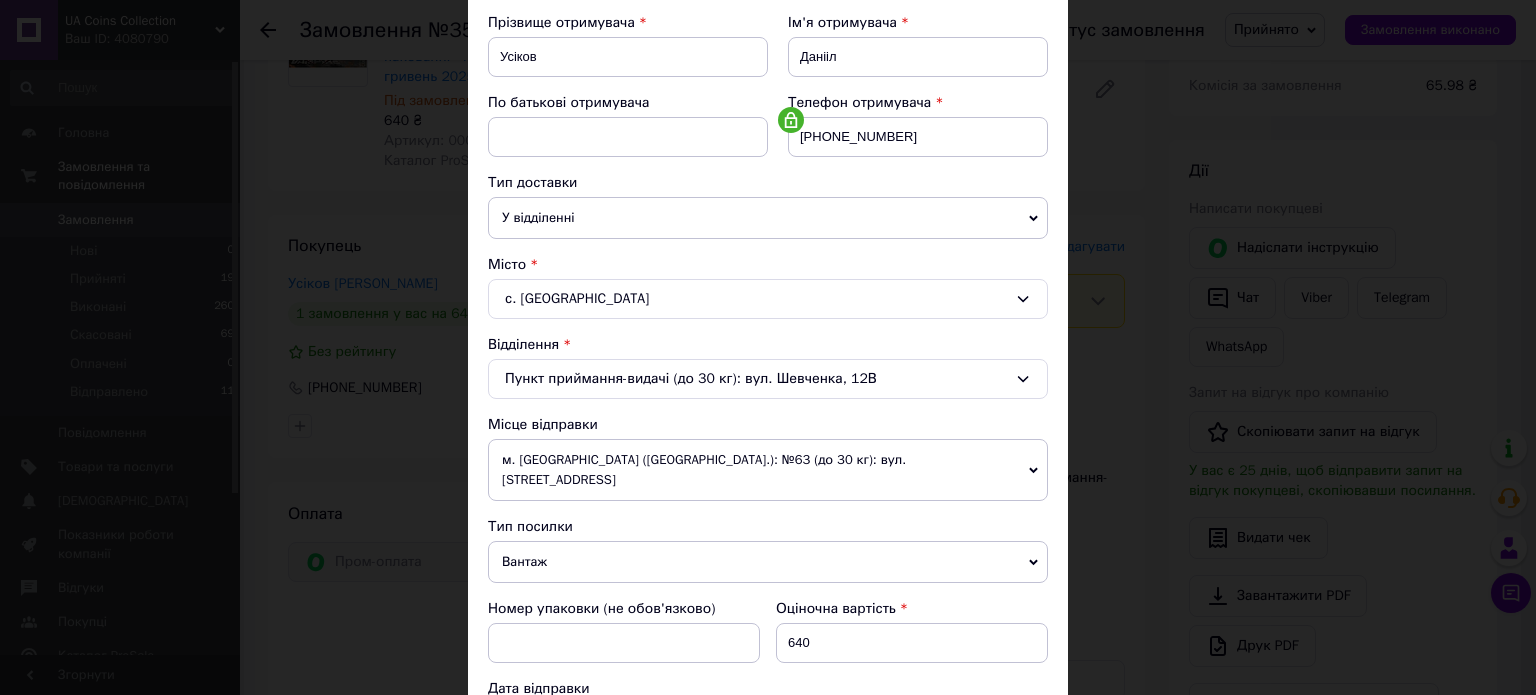 click on "м. [GEOGRAPHIC_DATA] ([GEOGRAPHIC_DATA].): №63 (до 30 кг): вул. [STREET_ADDRESS]" at bounding box center [768, 470] 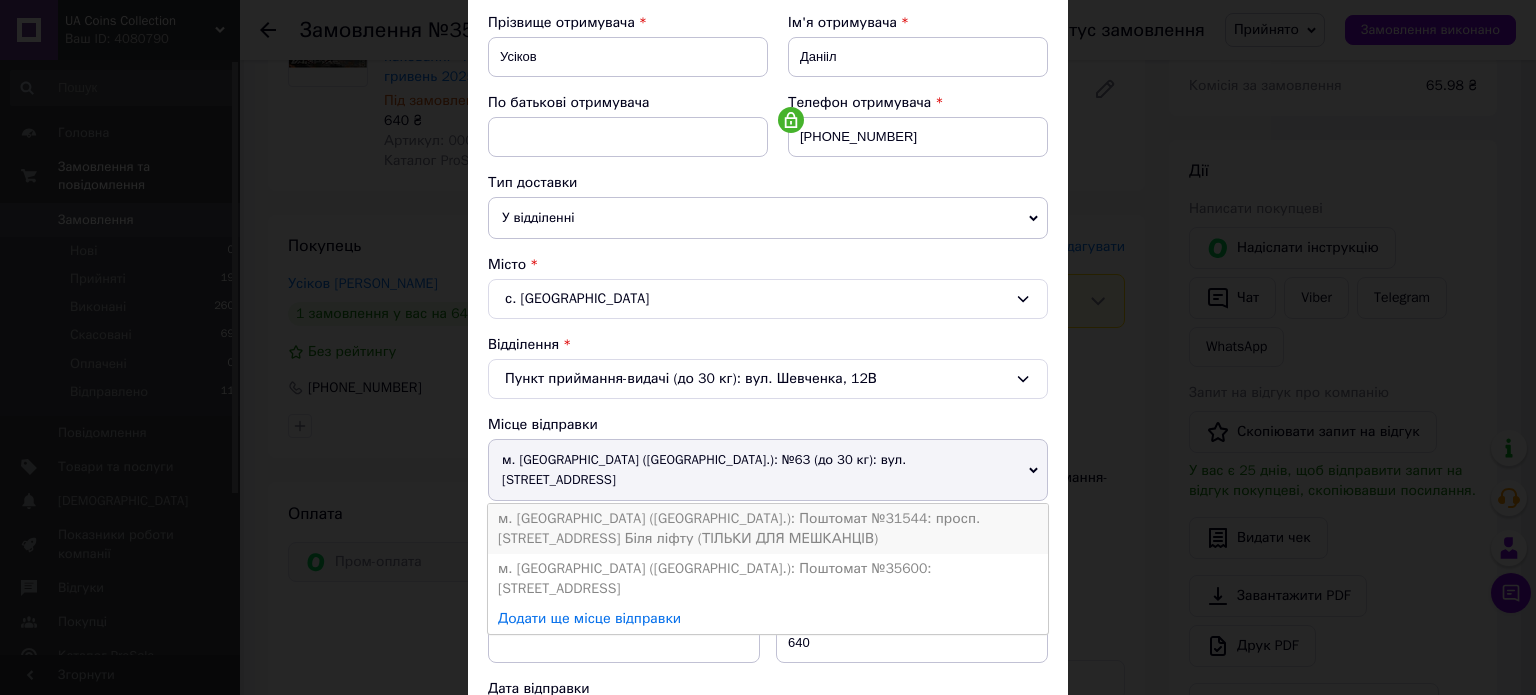 click on "м. [GEOGRAPHIC_DATA] ([GEOGRAPHIC_DATA].): Поштомат №31544: просп. [STREET_ADDRESS] Біля ліфту (ТІЛЬКИ ДЛЯ МЕШКАНЦІВ)" at bounding box center (768, 529) 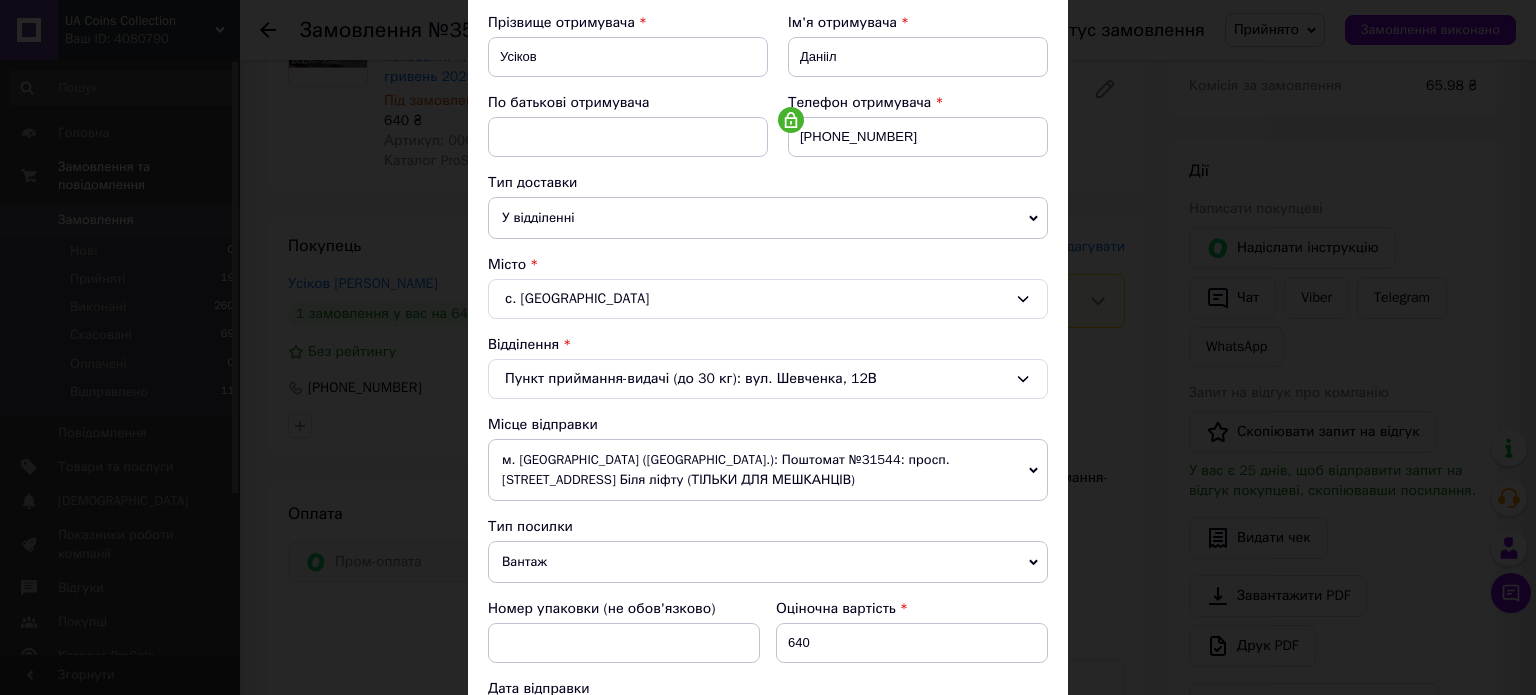 drag, startPoint x: 682, startPoint y: 527, endPoint x: 668, endPoint y: 564, distance: 39.56008 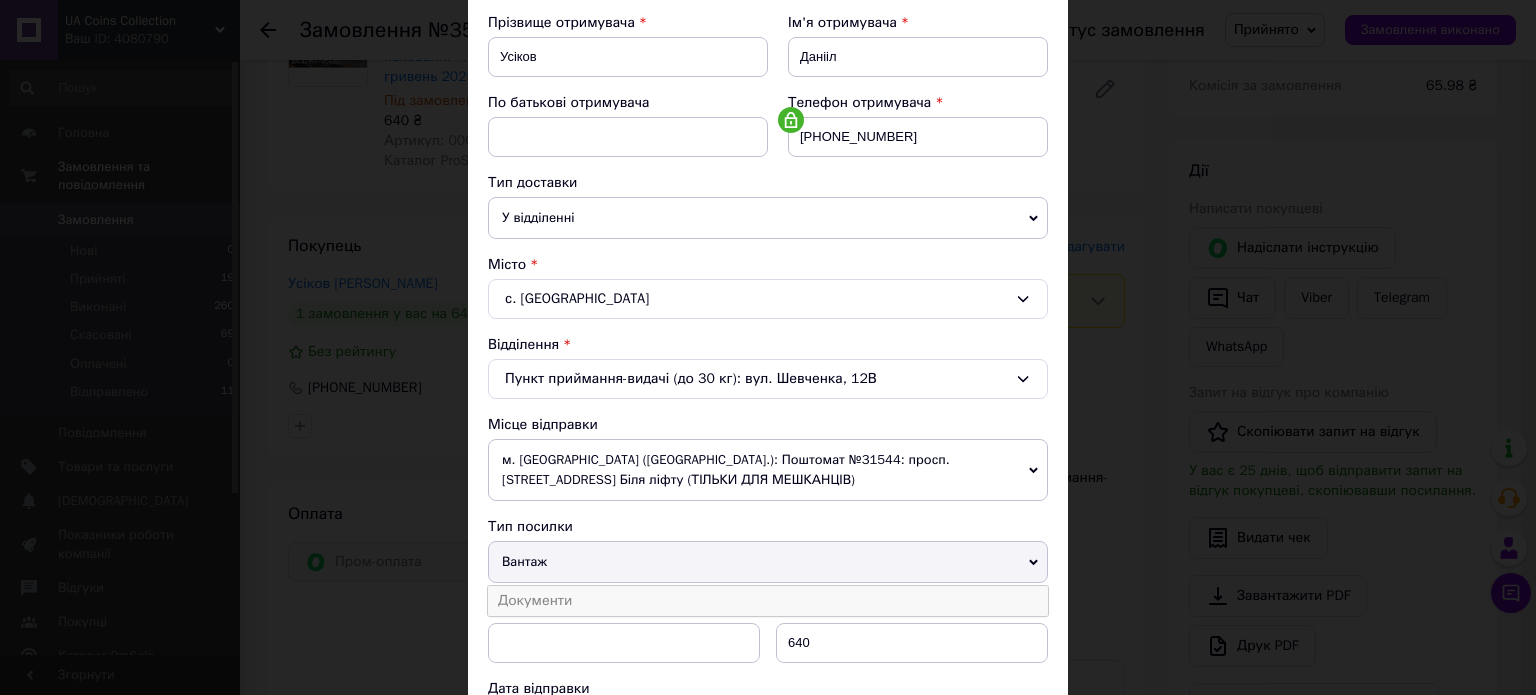 click on "Документи" at bounding box center (768, 601) 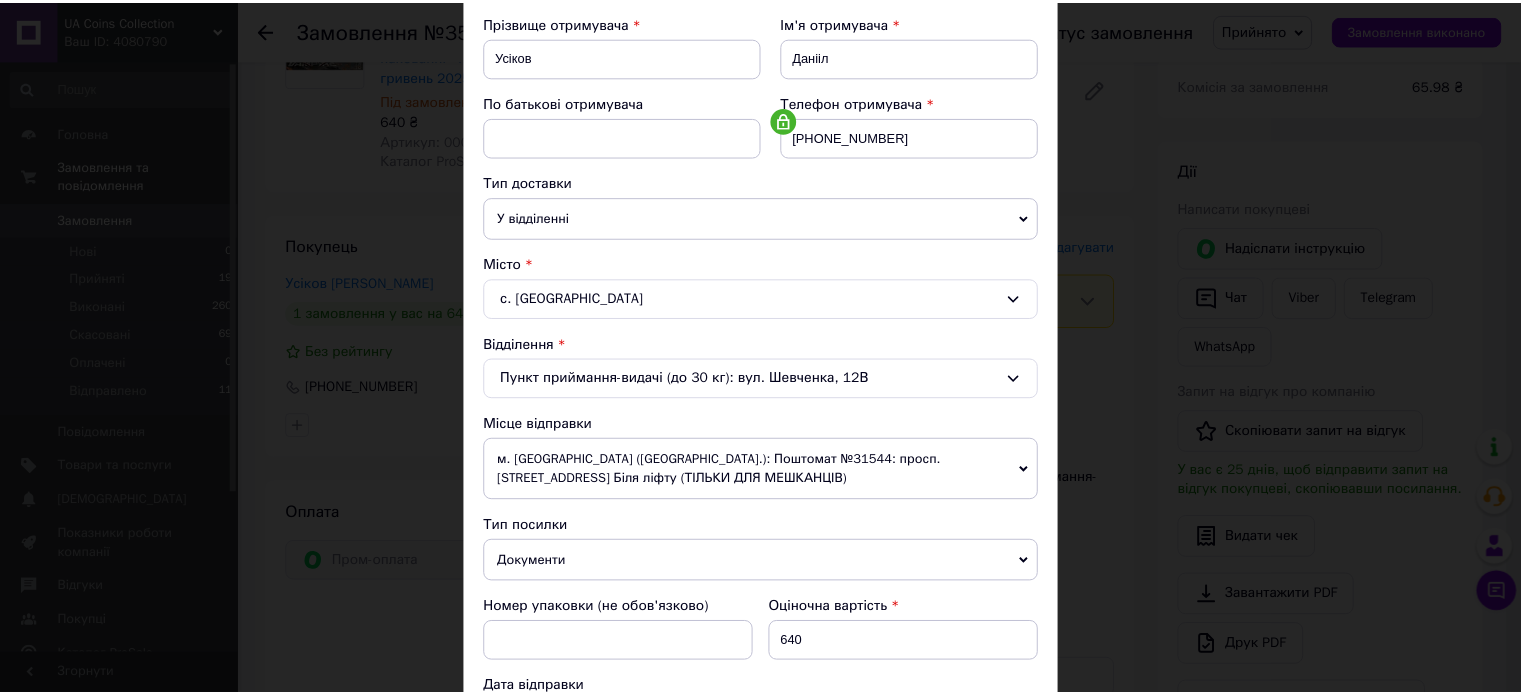 scroll, scrollTop: 890, scrollLeft: 0, axis: vertical 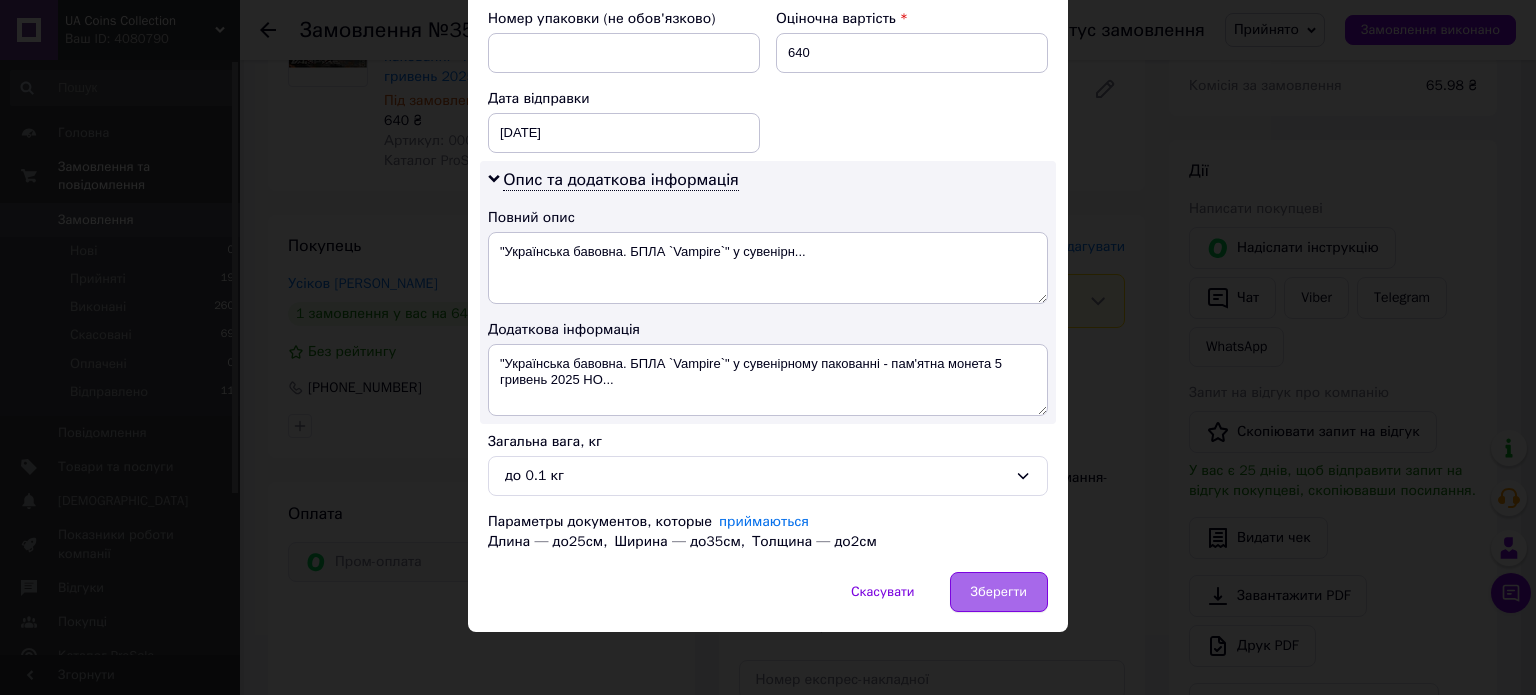 click on "Зберегти" at bounding box center [999, 592] 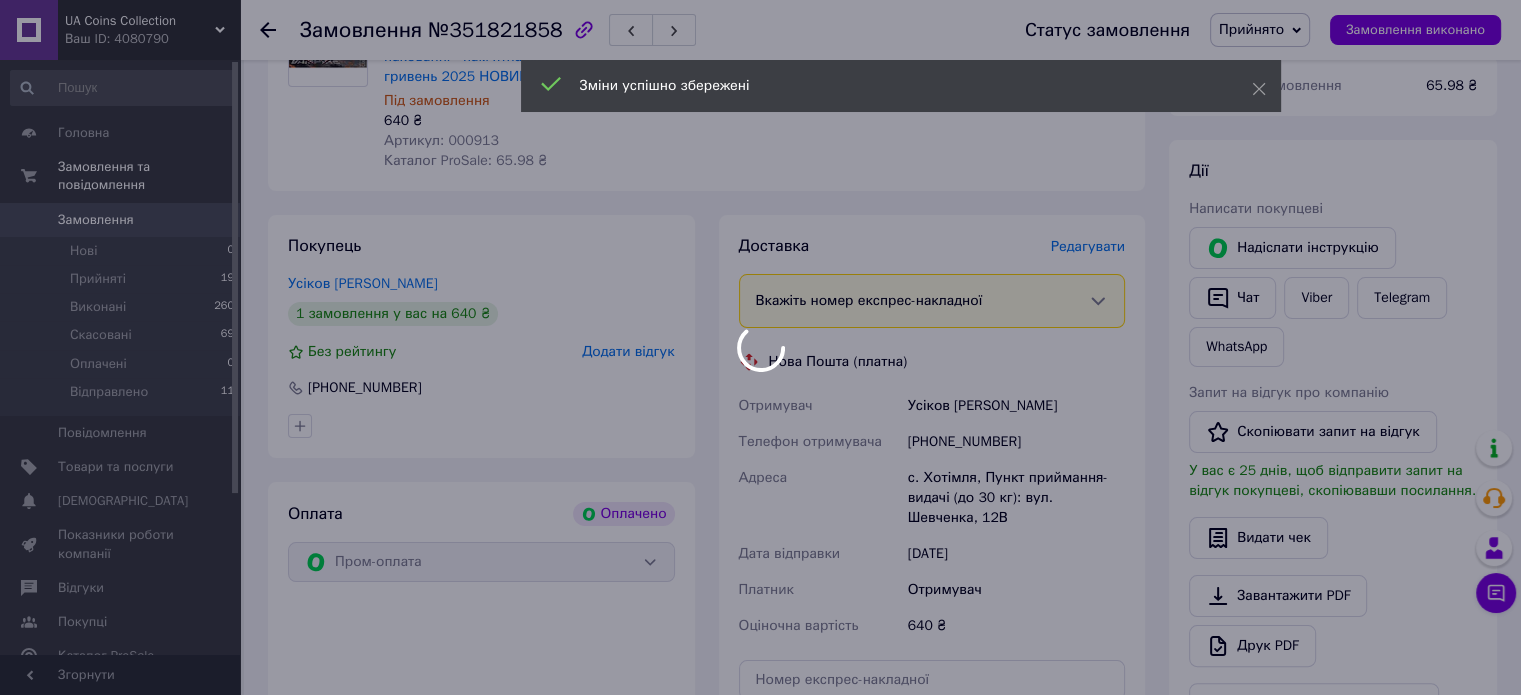 scroll, scrollTop: 786, scrollLeft: 0, axis: vertical 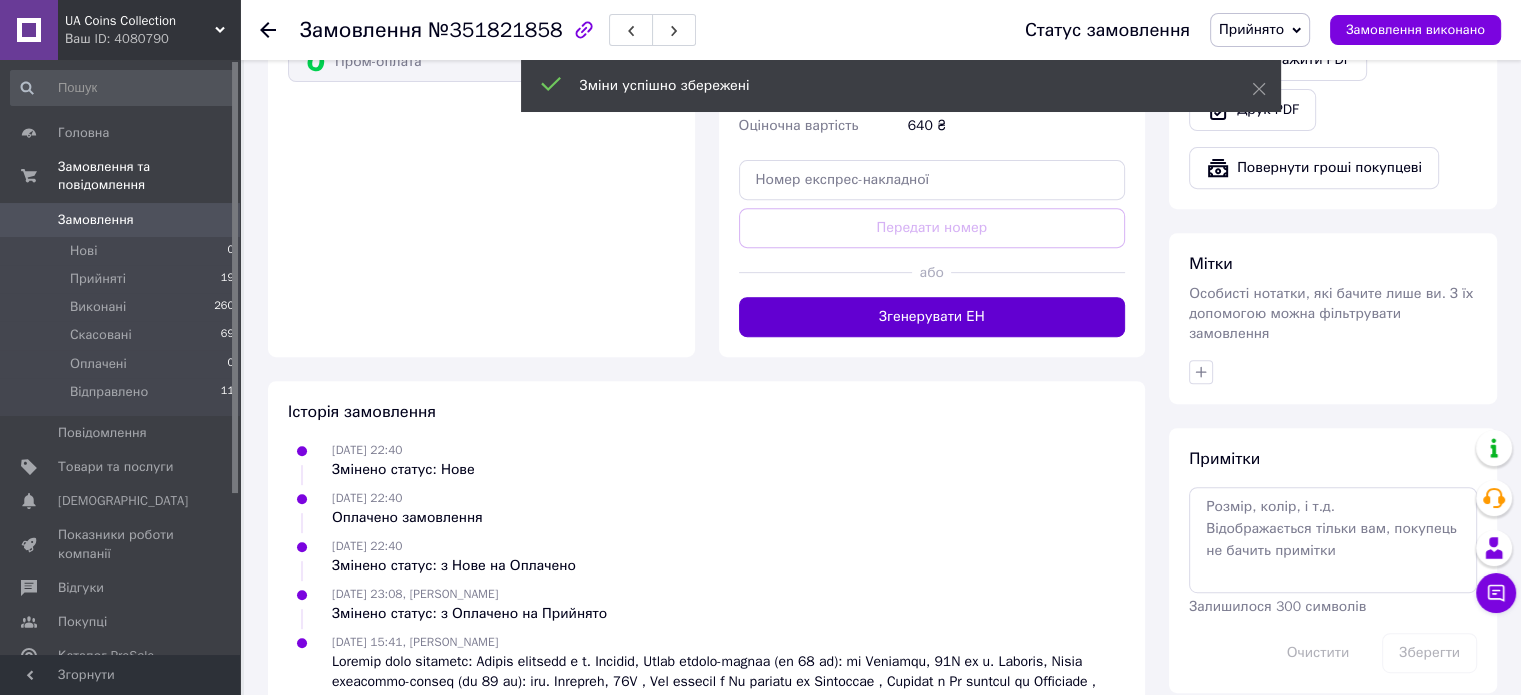 click on "Згенерувати ЕН" at bounding box center [932, 317] 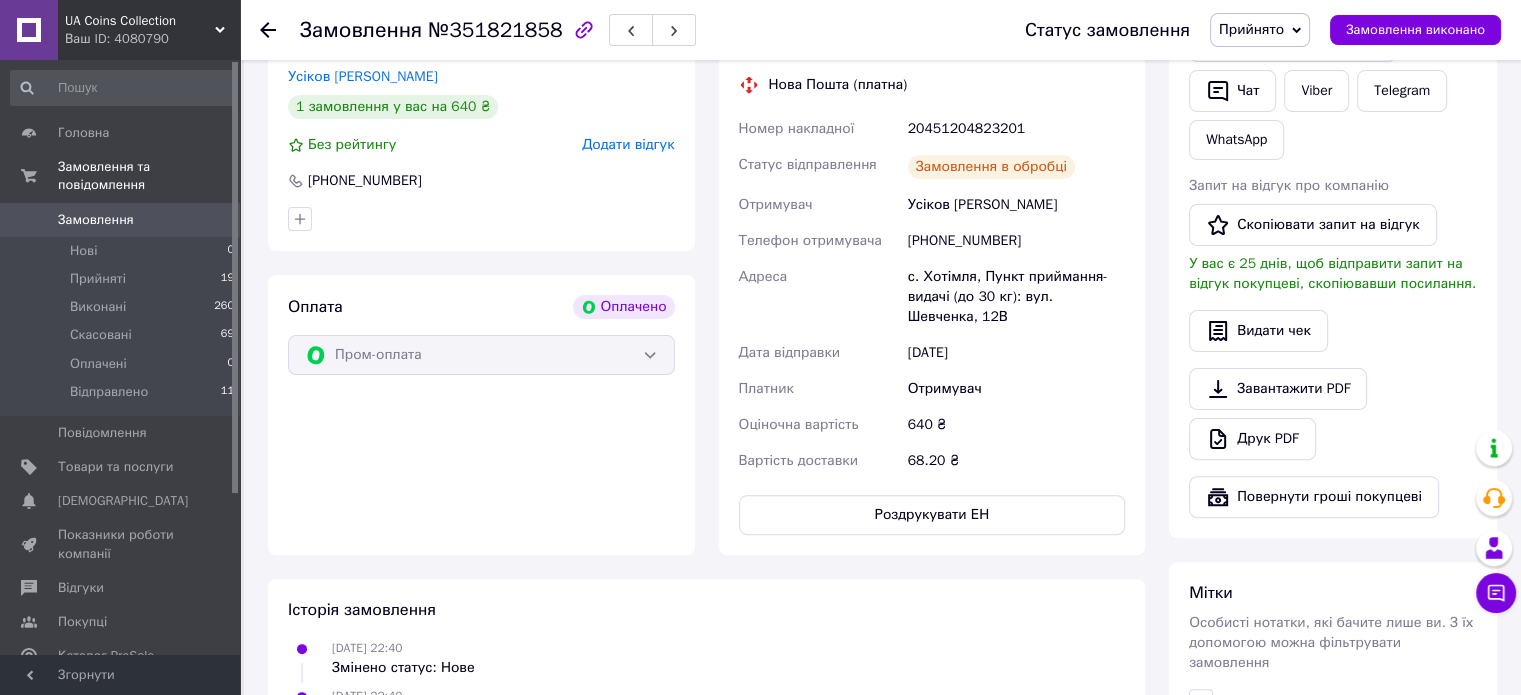 scroll, scrollTop: 486, scrollLeft: 0, axis: vertical 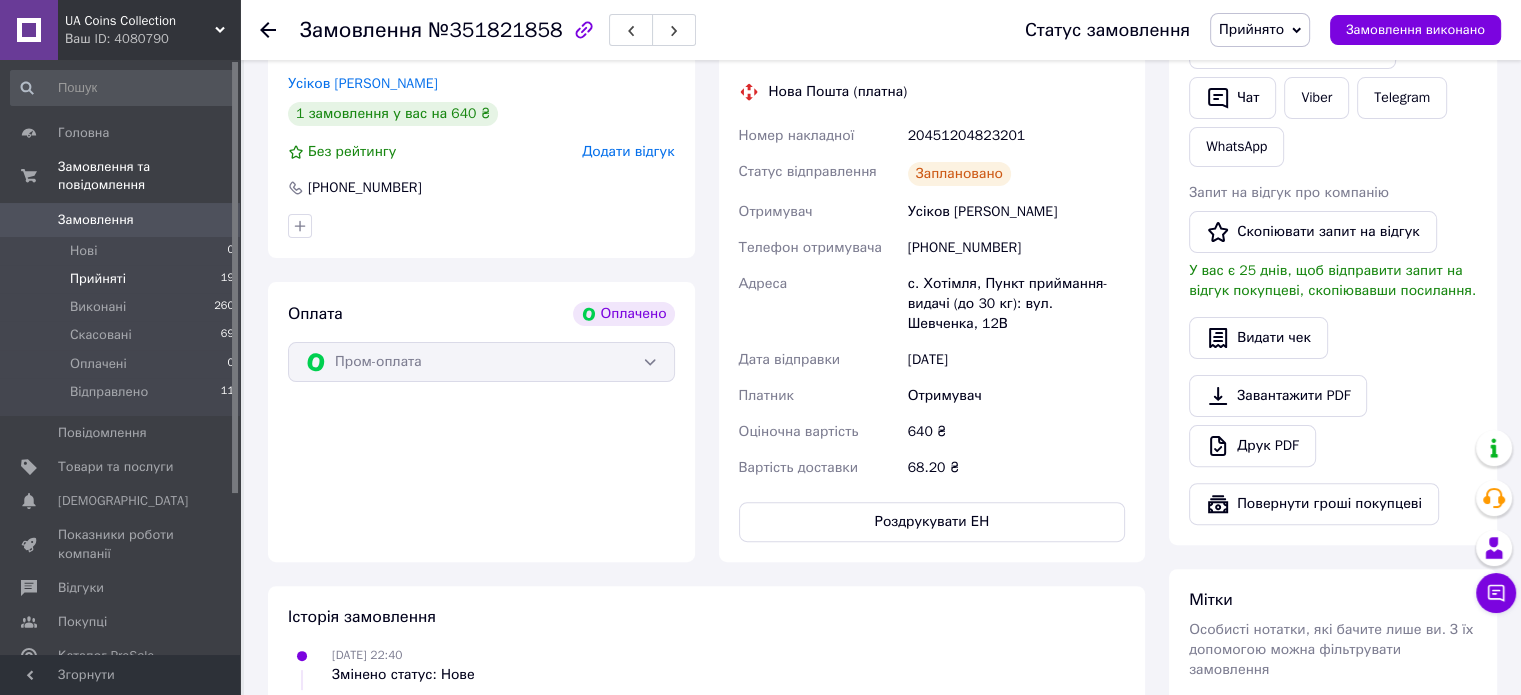 click on "Прийняті 19" at bounding box center (123, 279) 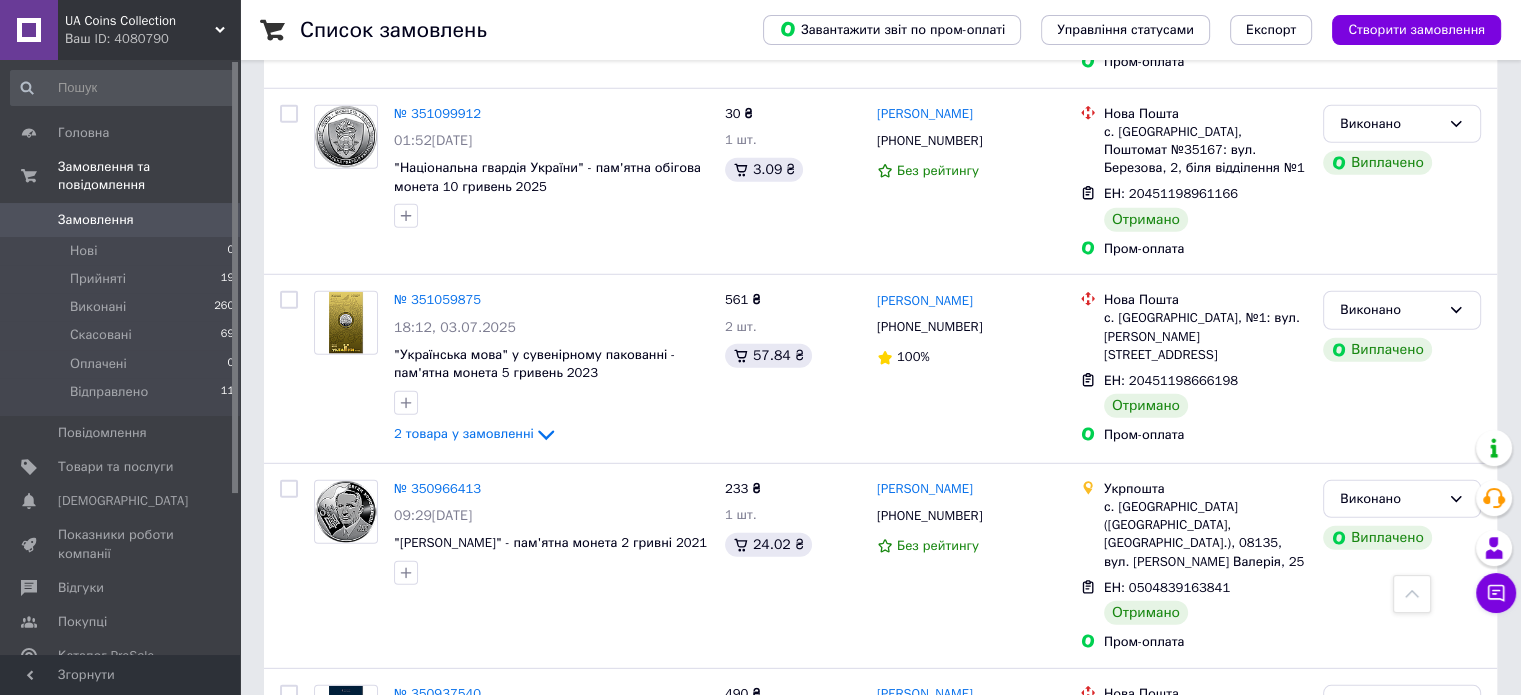 scroll, scrollTop: 18595, scrollLeft: 0, axis: vertical 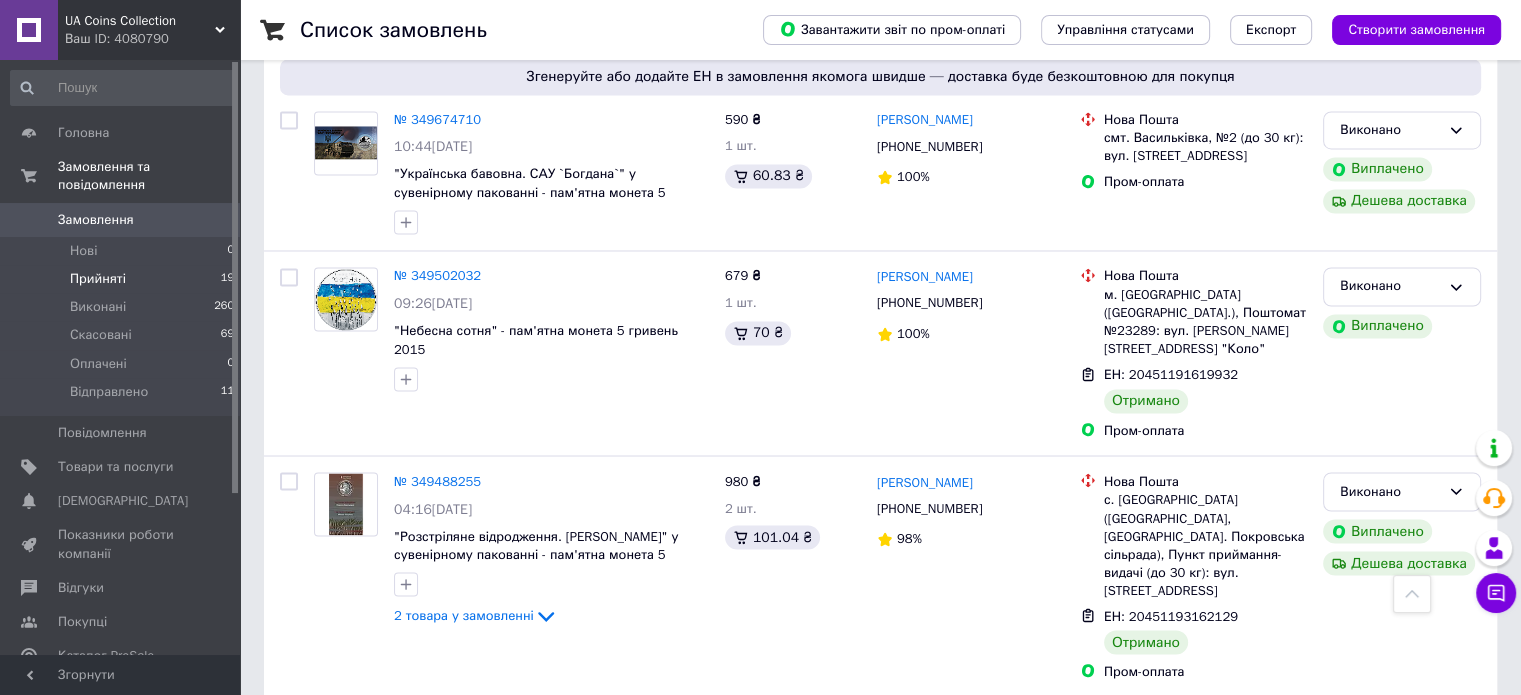 click on "Прийняті 19" at bounding box center [123, 279] 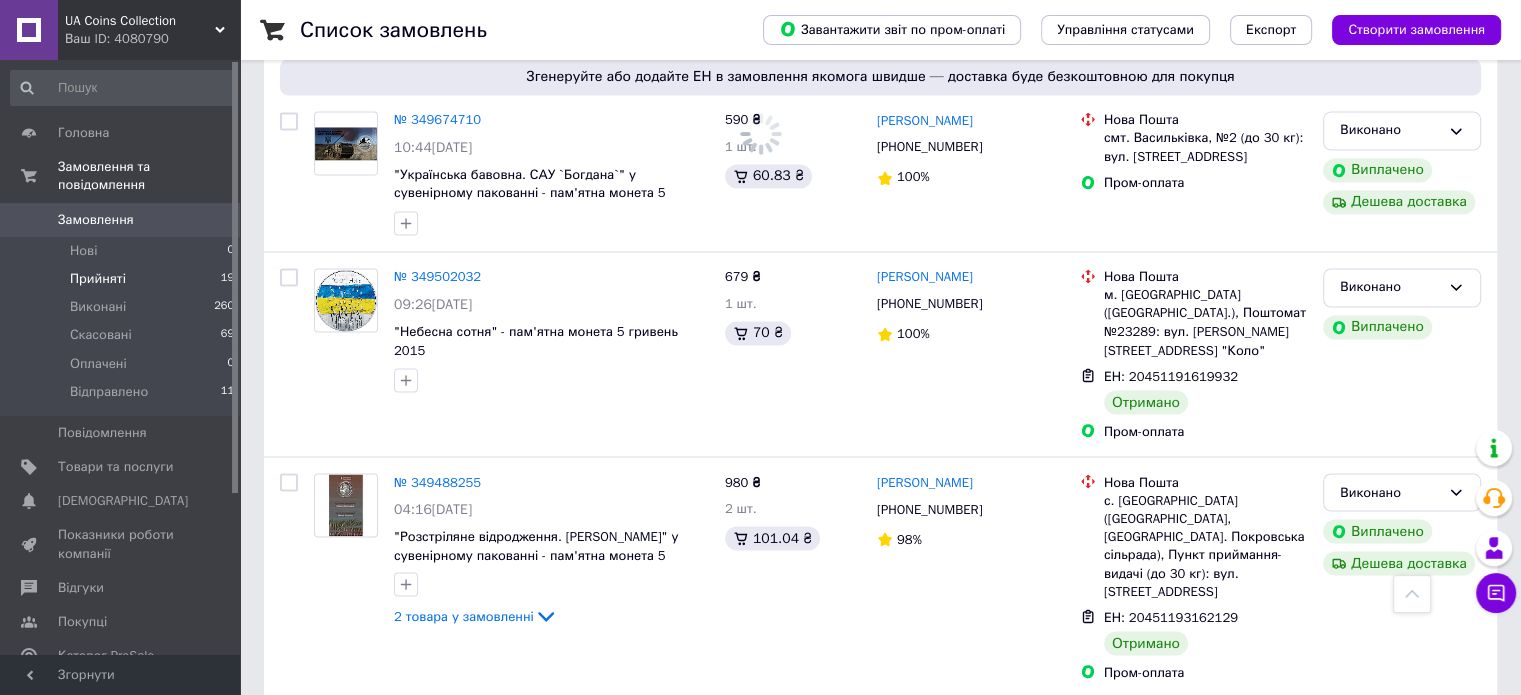 scroll, scrollTop: 0, scrollLeft: 0, axis: both 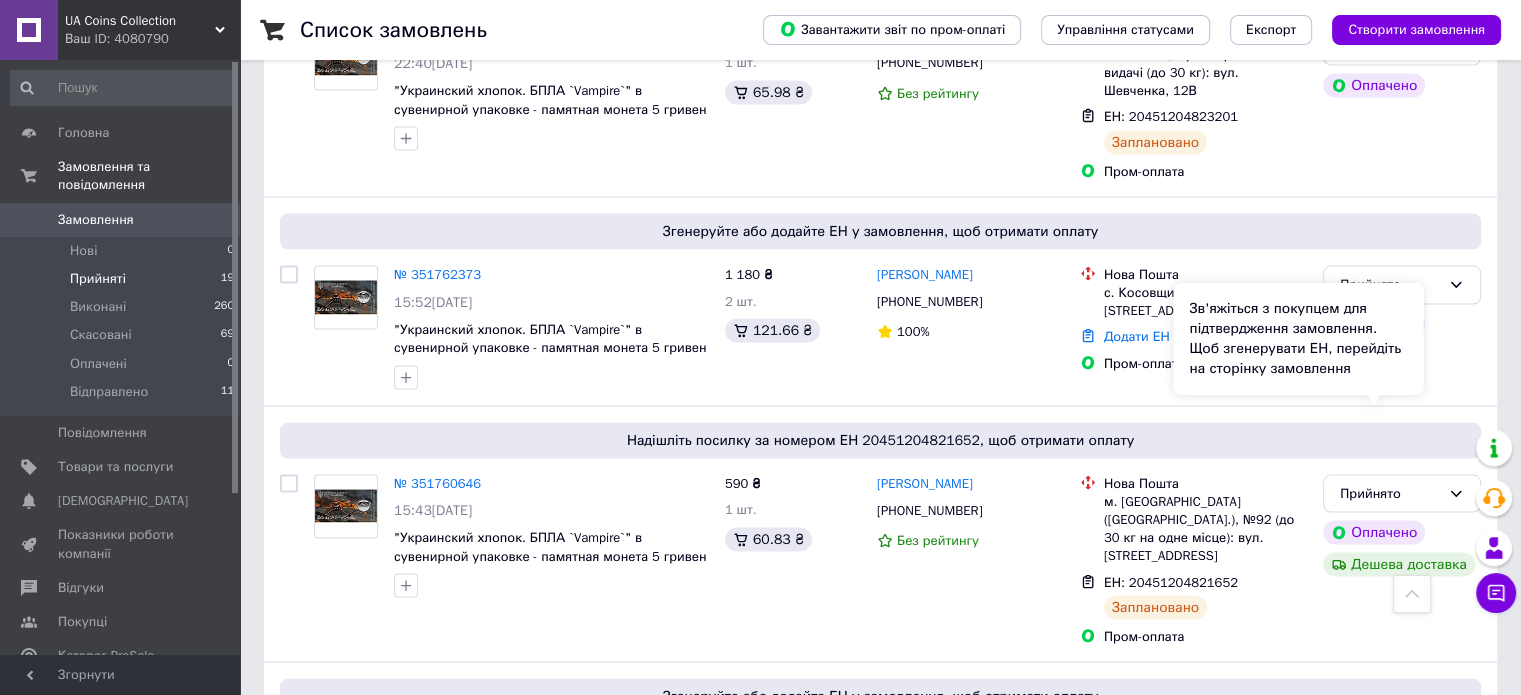 click on "Зв'яжіться з покупцем для підтвердження замовлення.
Щоб згенерувати ЕН, перейдіть на сторінку замовлення" at bounding box center [1298, 339] 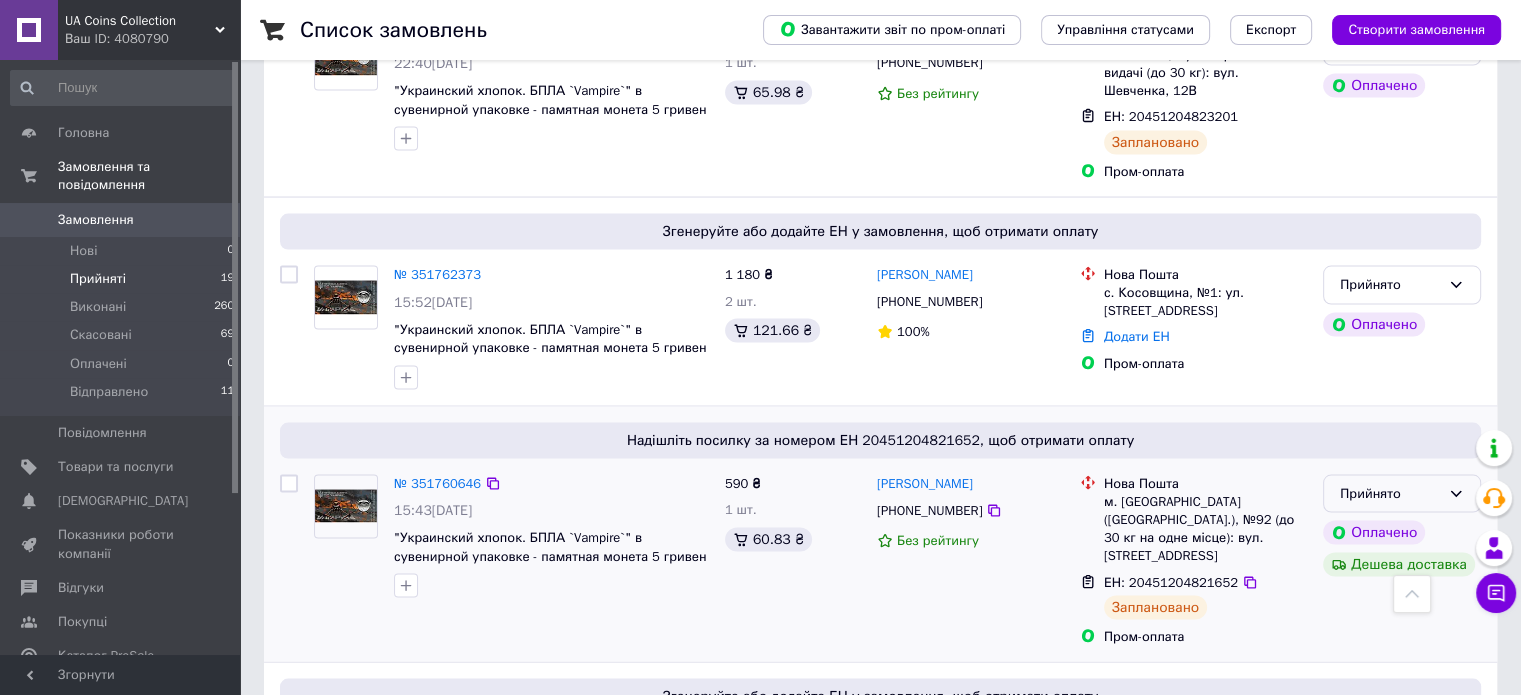 click on "Прийнято" at bounding box center [1390, 494] 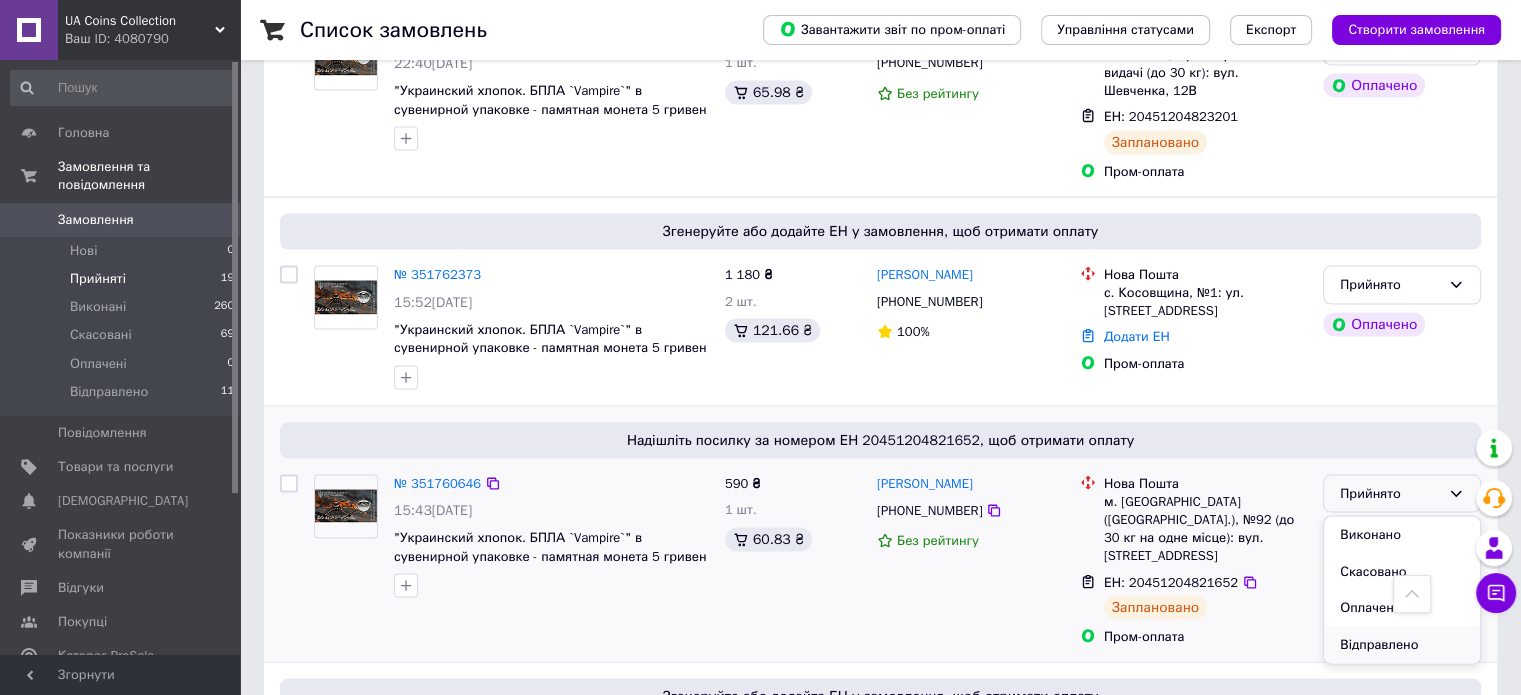 click on "Відправлено" at bounding box center (1402, 645) 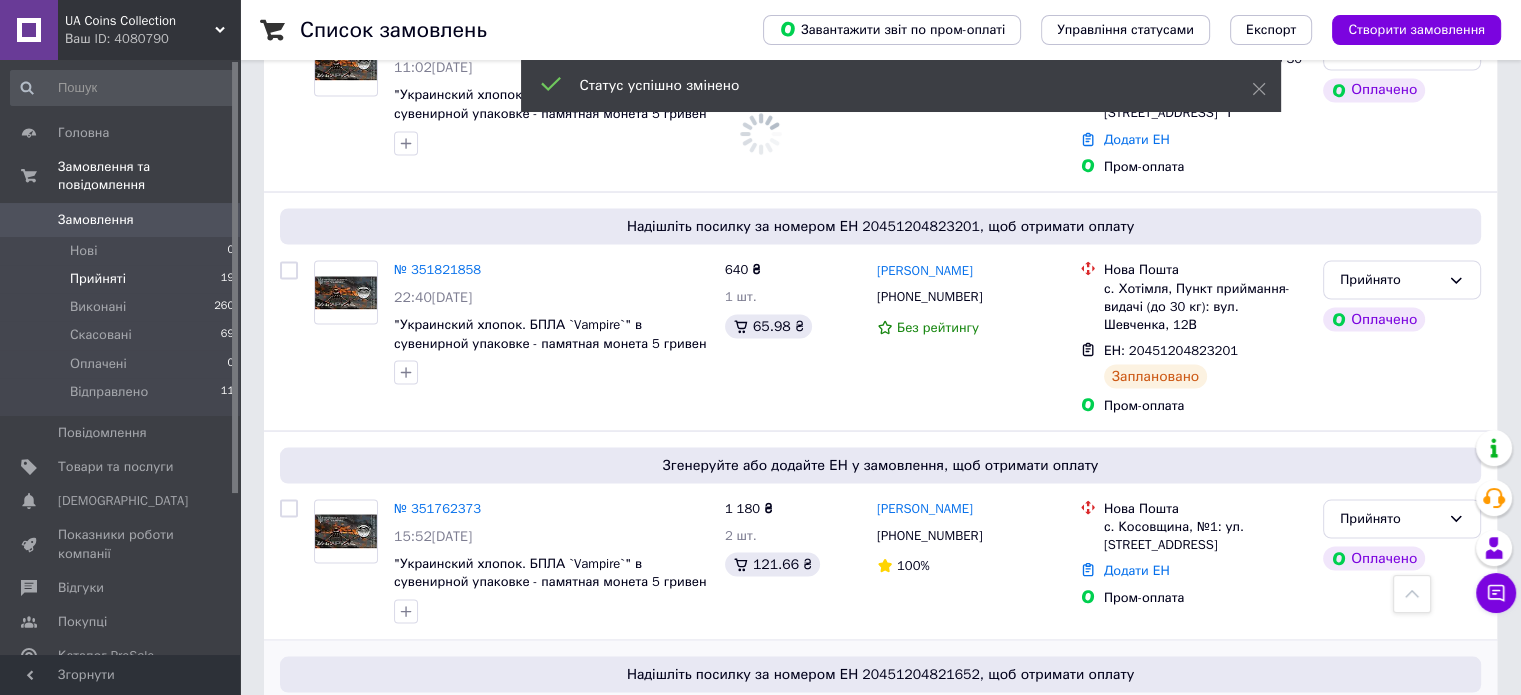 scroll, scrollTop: 3574, scrollLeft: 0, axis: vertical 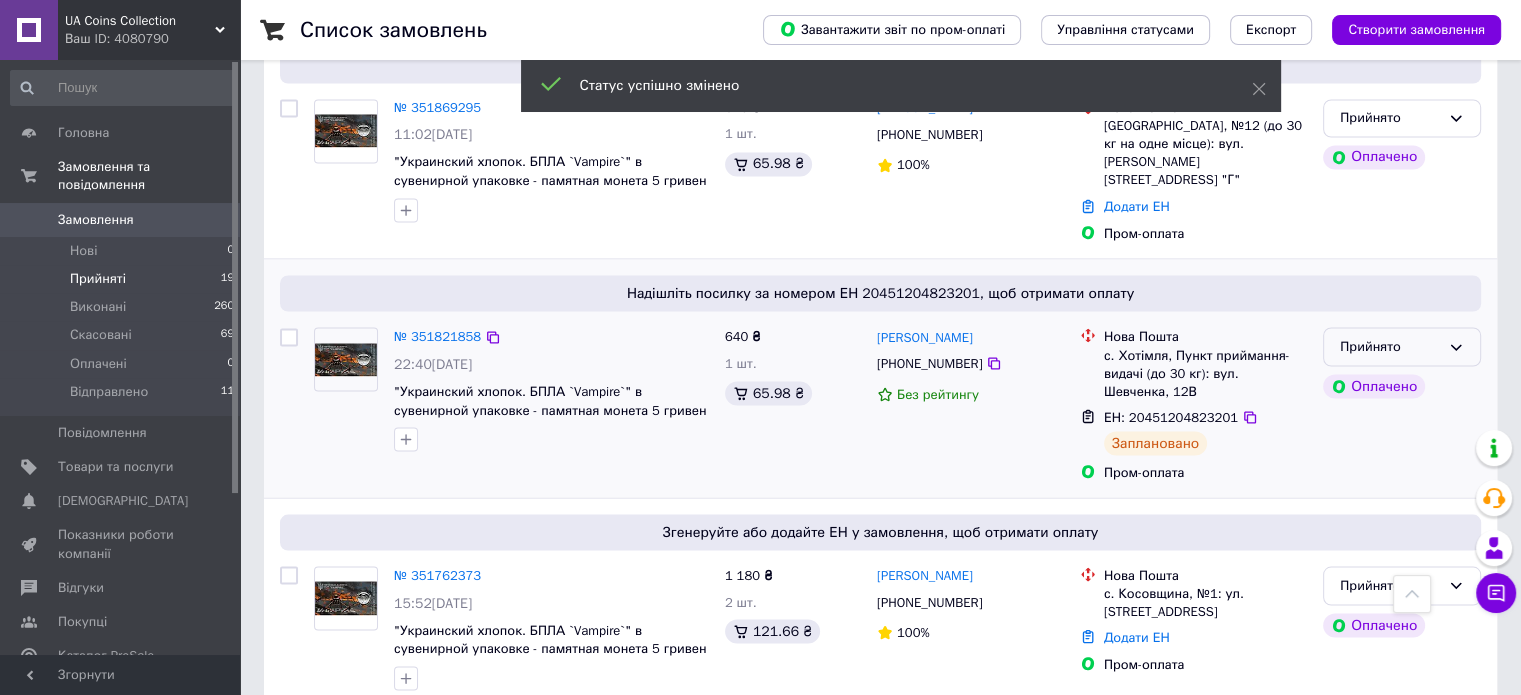 click 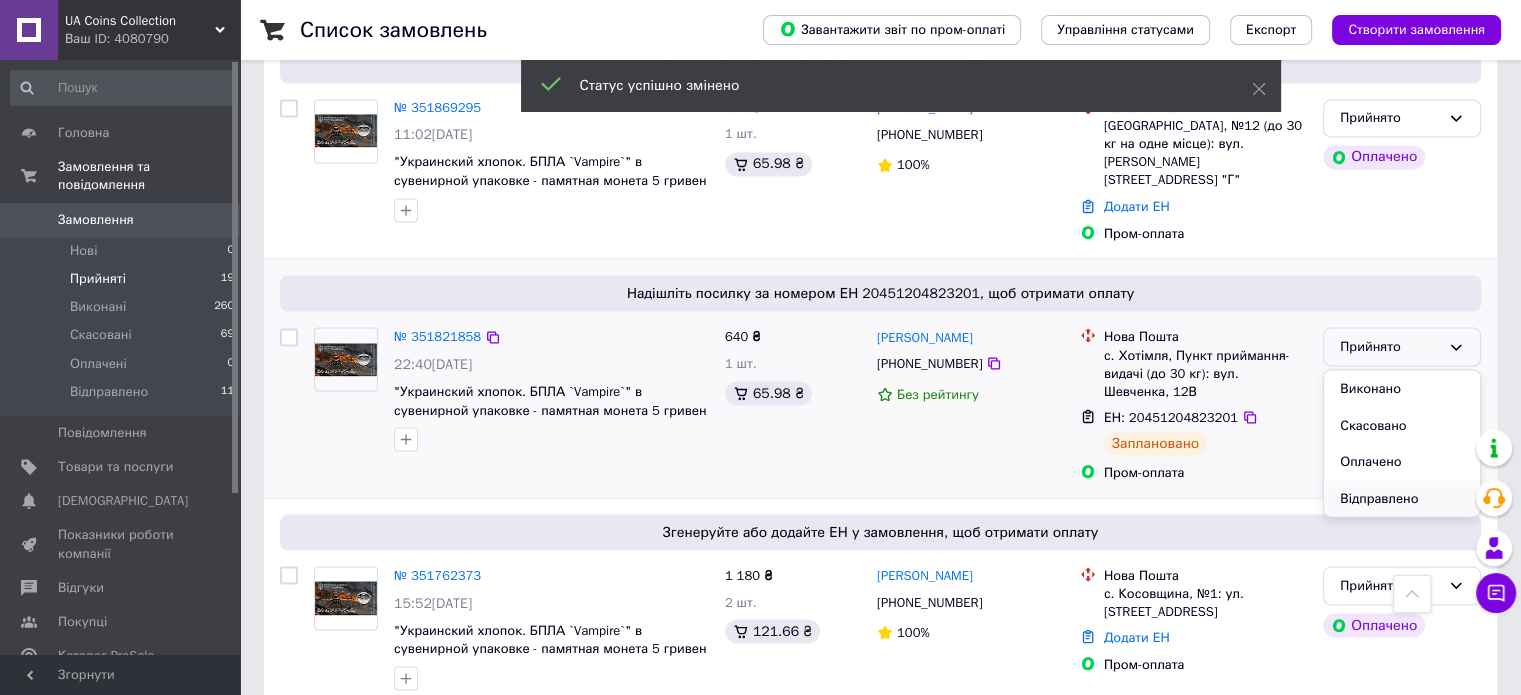 click on "Відправлено" at bounding box center (1402, 498) 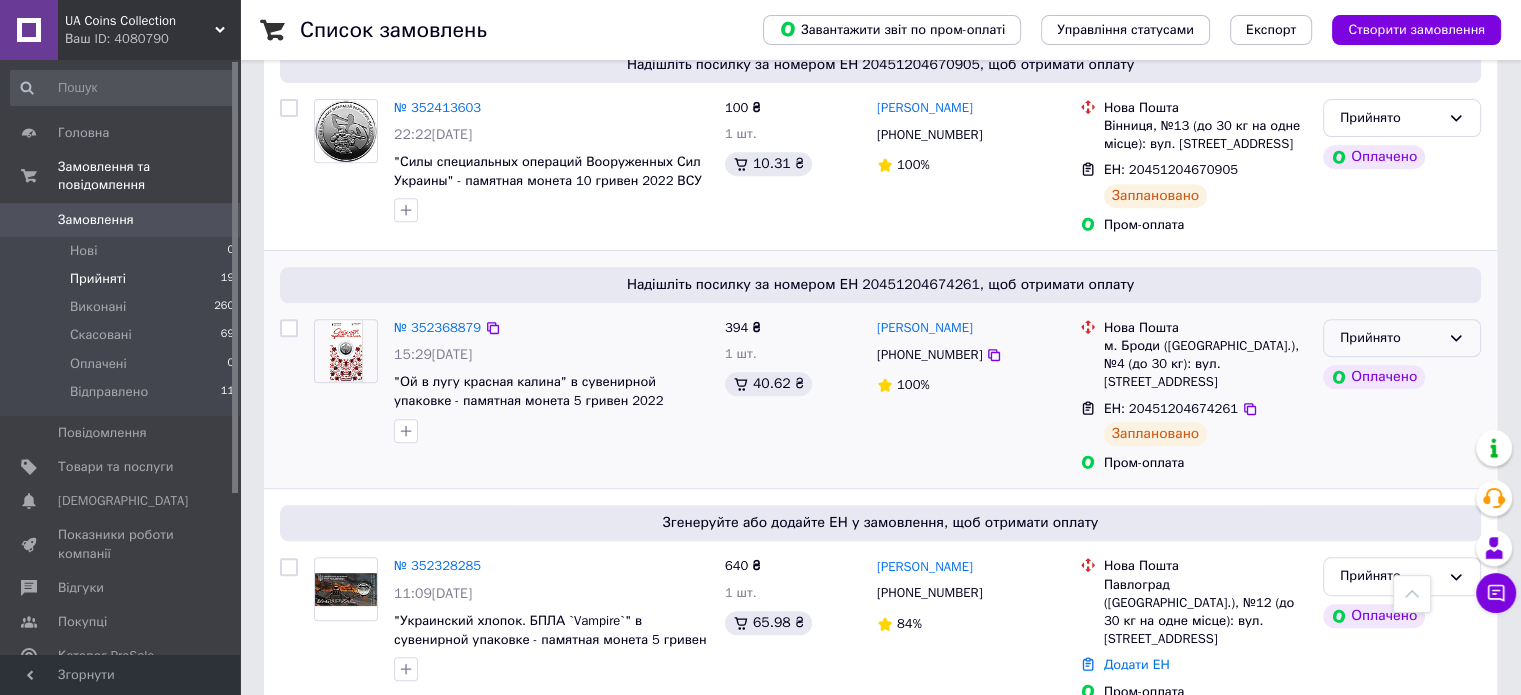 click on "Надішліть посилку за номером ЕН 20451204674261, щоб отримати оплату № 352368879 15:29[DATE] "Ой в лугу красная калина" в сувенирной упаковке - памятная монета 5 гривен 2022 394 ₴ 1 шт. 40.62 ₴ [PERSON_NAME] [PHONE_NUMBER] 100% Нова Пошта м. Броди ([GEOGRAPHIC_DATA].), №4 (до 30 кг): вул. [GEOGRAPHIC_DATA], 28 ЕН: 20451204674261 Заплановано Пром-оплата Прийнято Оплачено" at bounding box center (880, 370) 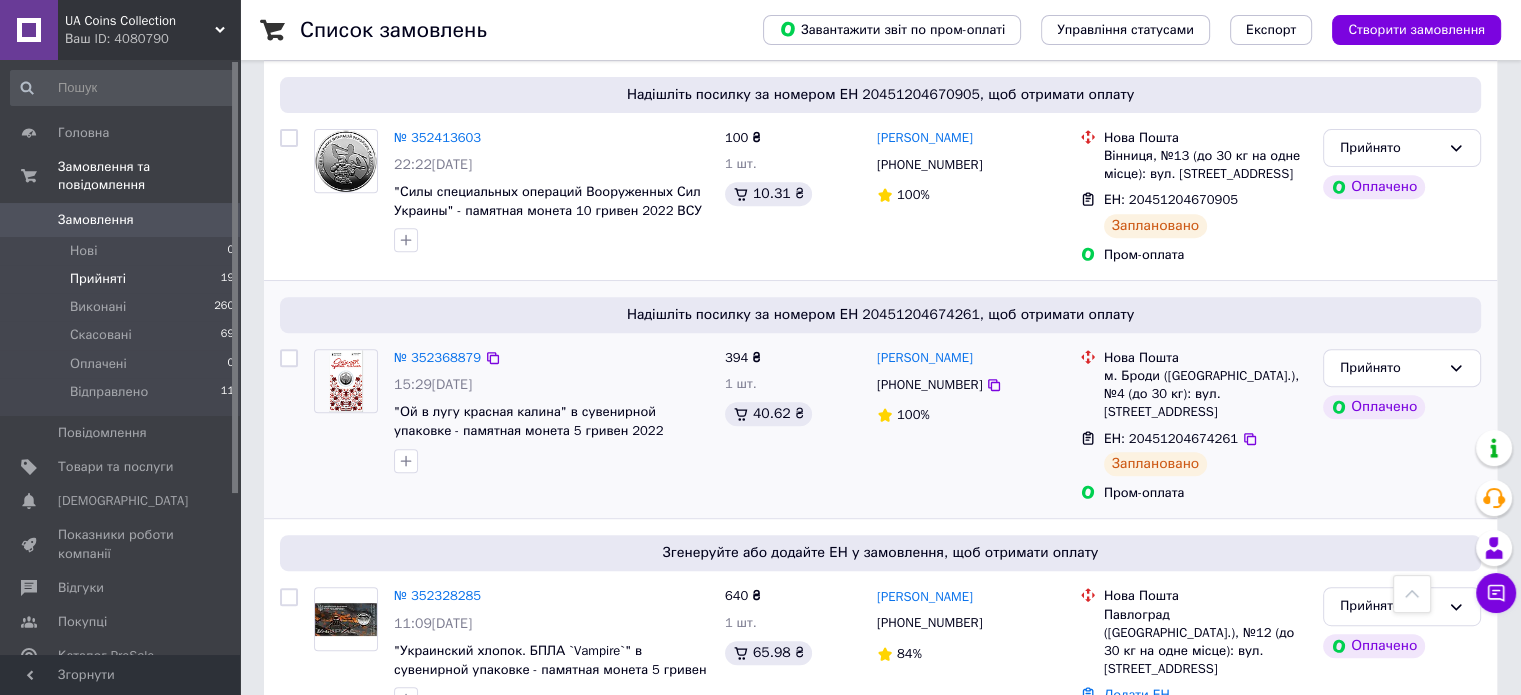scroll, scrollTop: 774, scrollLeft: 0, axis: vertical 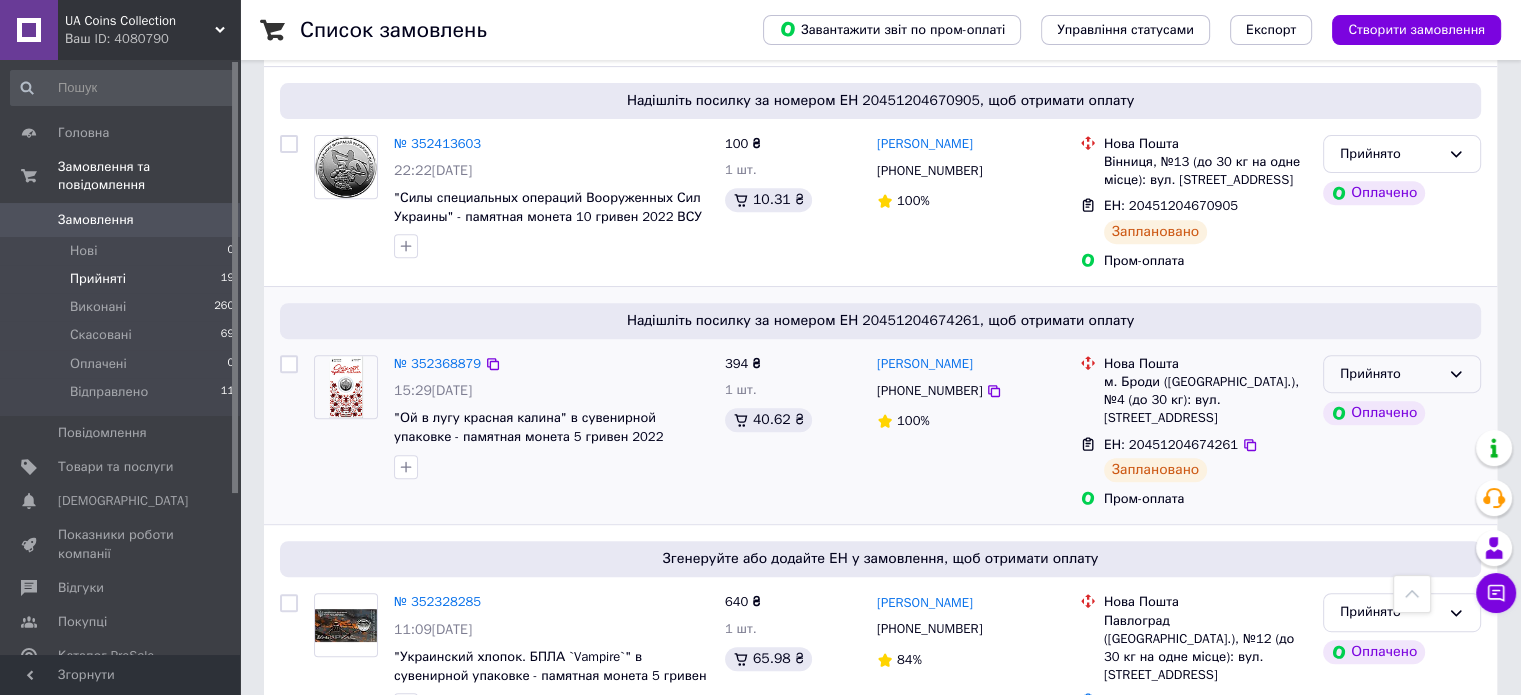 click 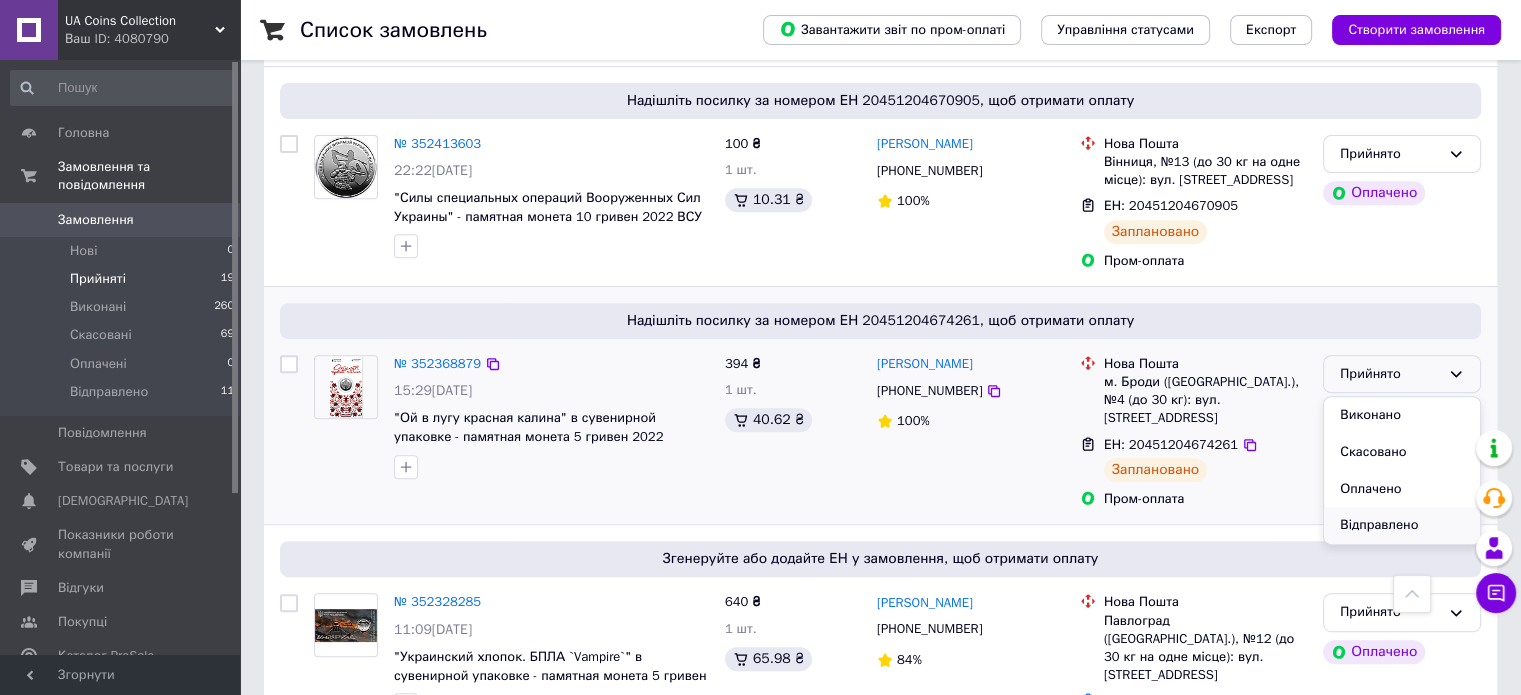 click on "Відправлено" at bounding box center [1402, 525] 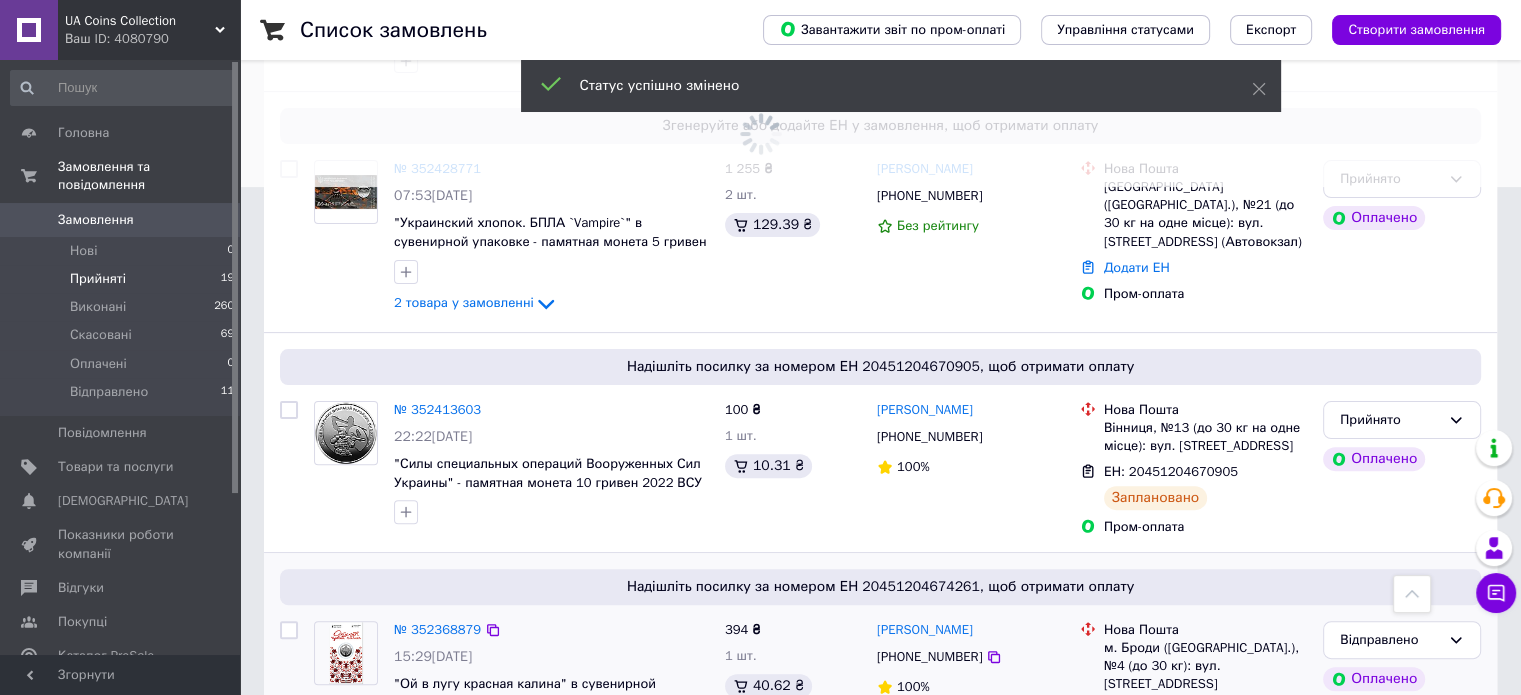 scroll, scrollTop: 474, scrollLeft: 0, axis: vertical 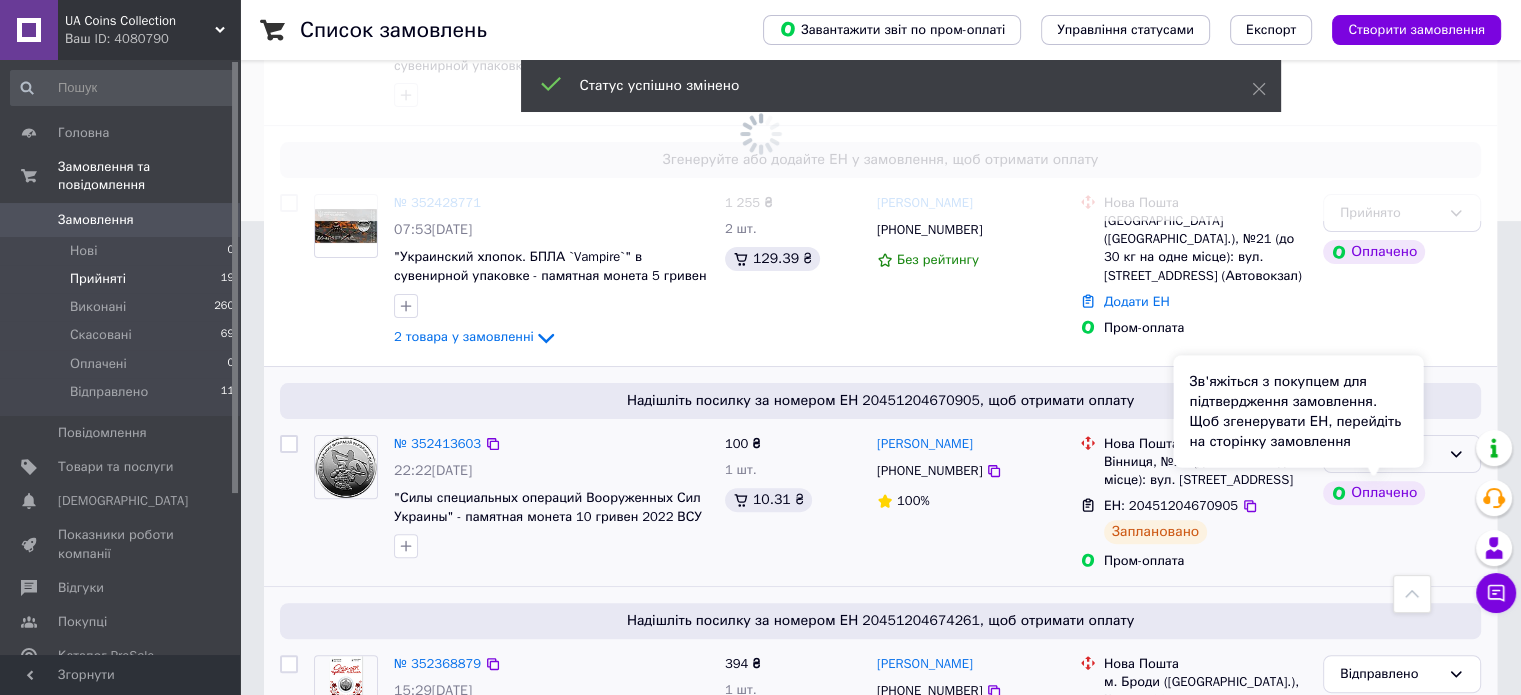 click on "Прийнято Оплачено" at bounding box center [1402, 502] 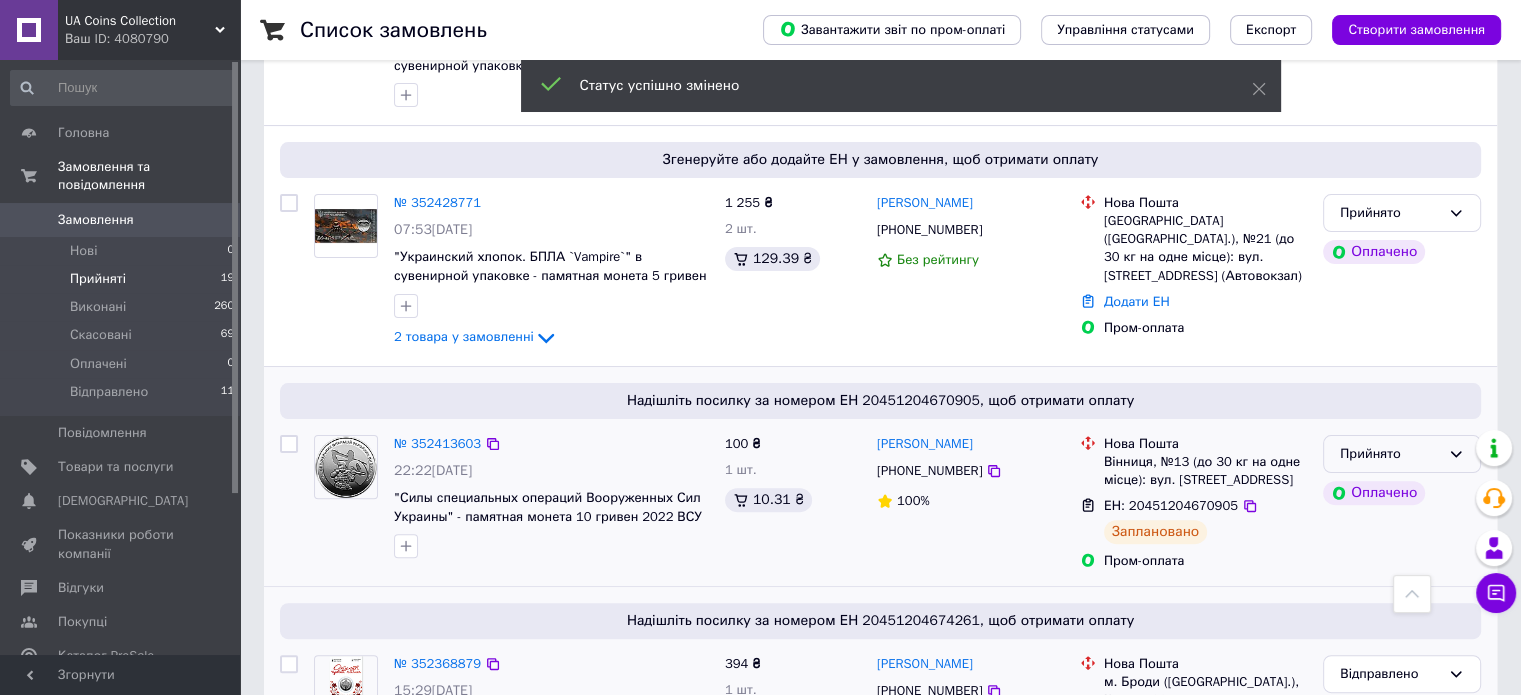 click on "Прийнято" at bounding box center [1390, 454] 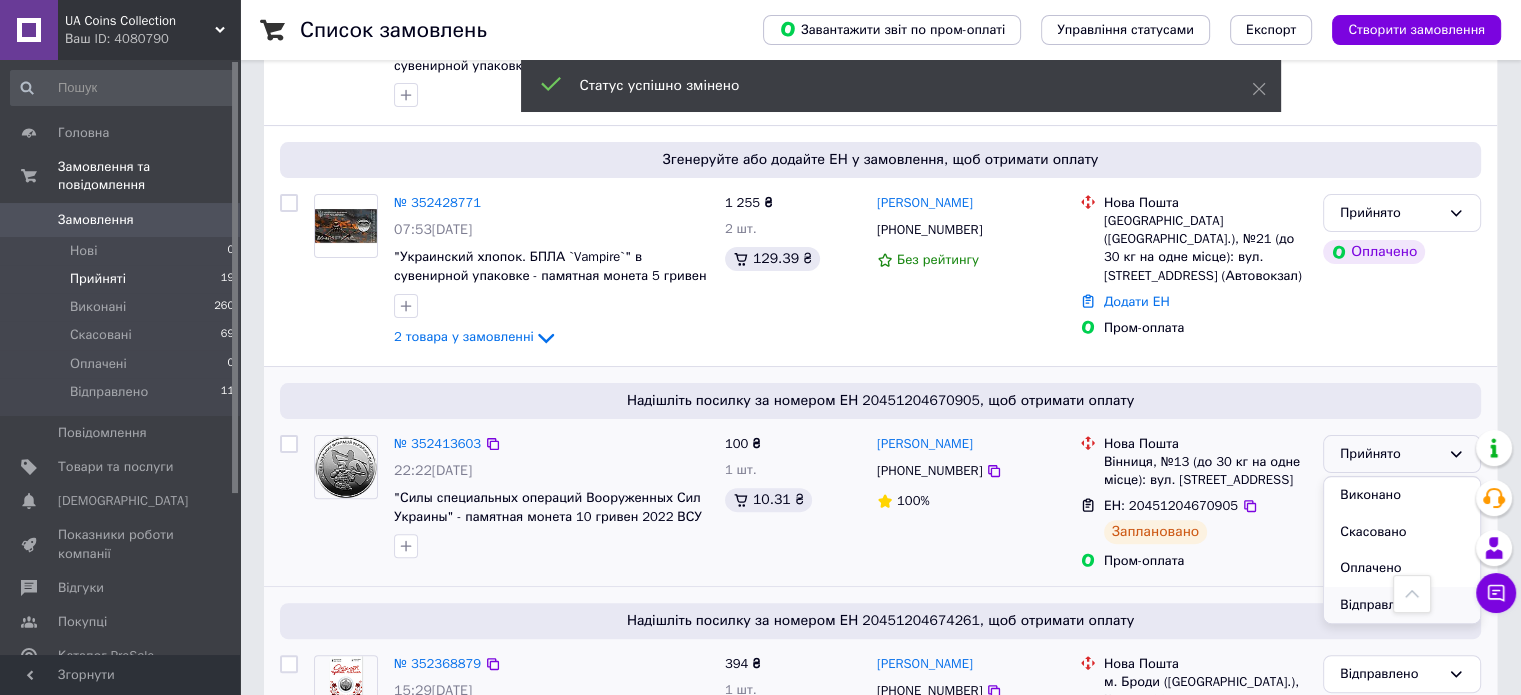 click on "Відправлено" at bounding box center [1402, 605] 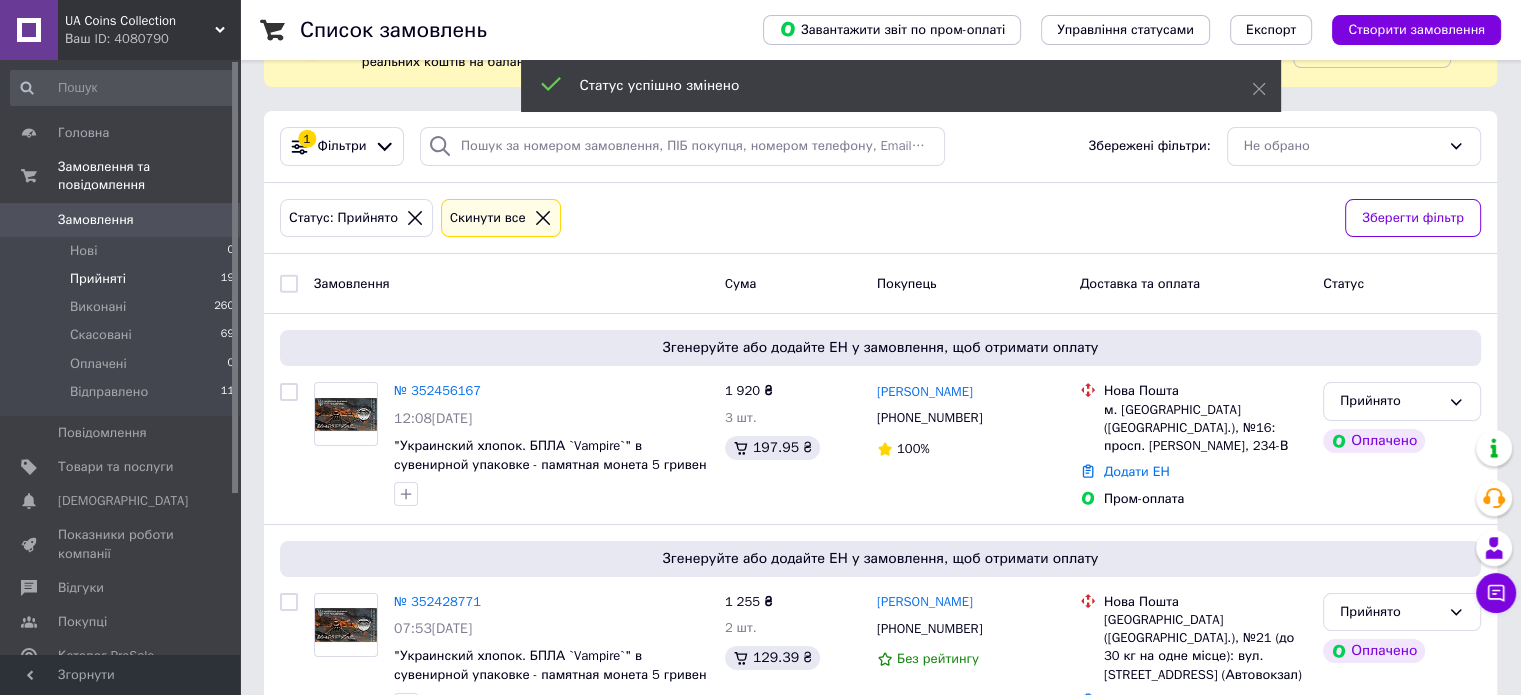 scroll, scrollTop: 0, scrollLeft: 0, axis: both 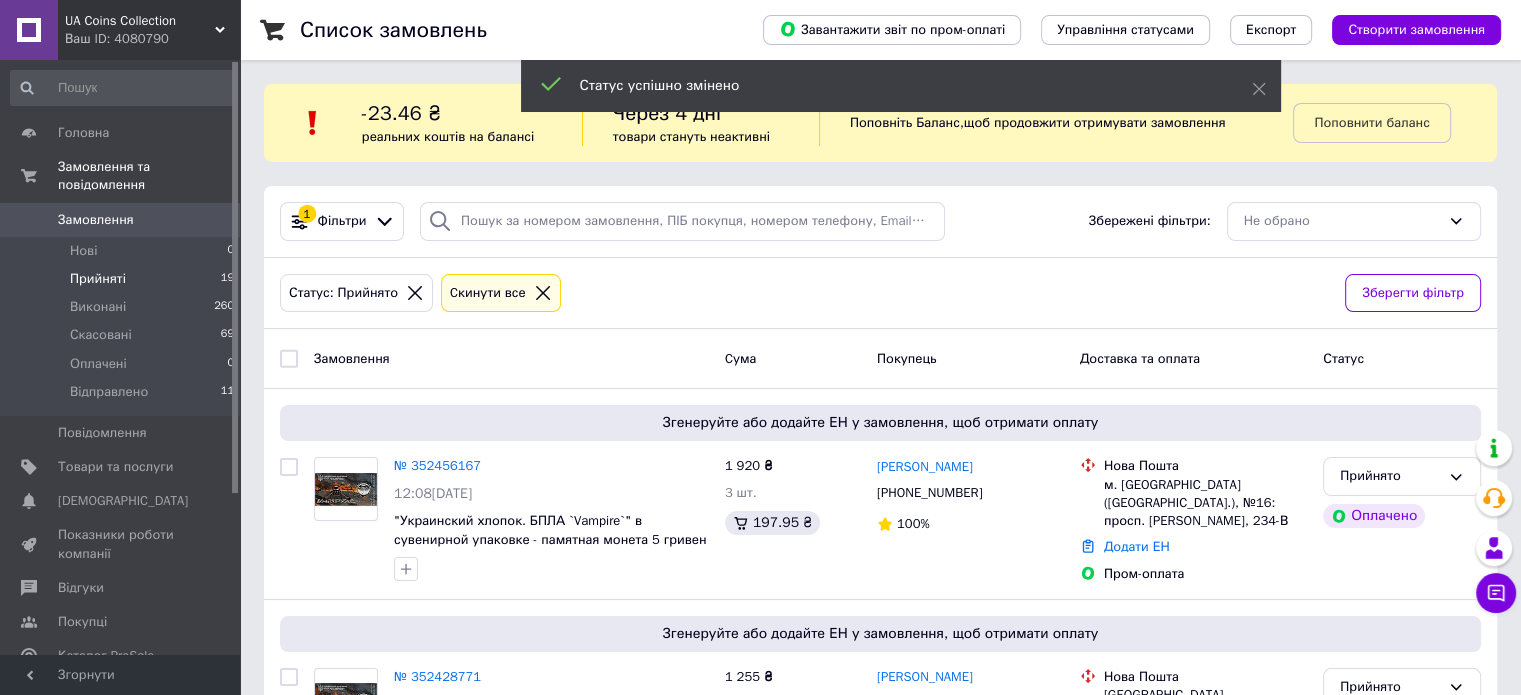 click on "Прийняті 19" at bounding box center (123, 279) 